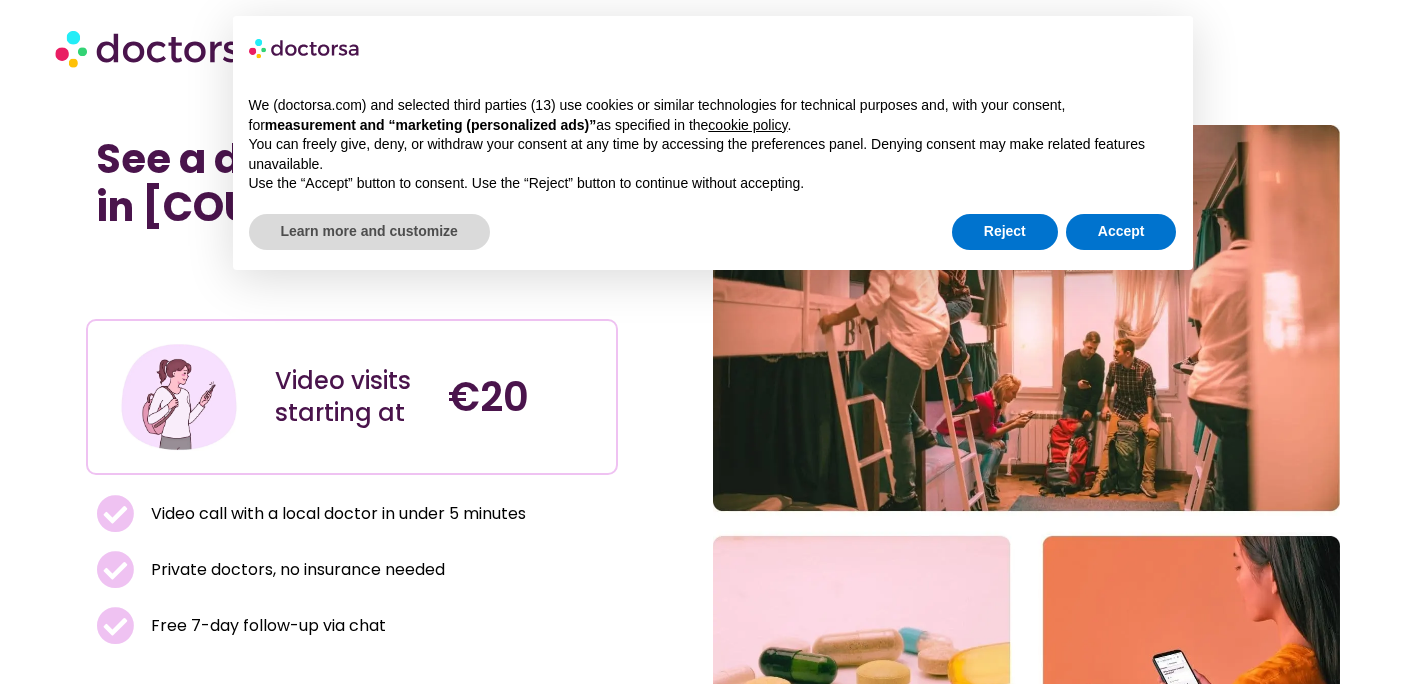 scroll, scrollTop: 0, scrollLeft: 0, axis: both 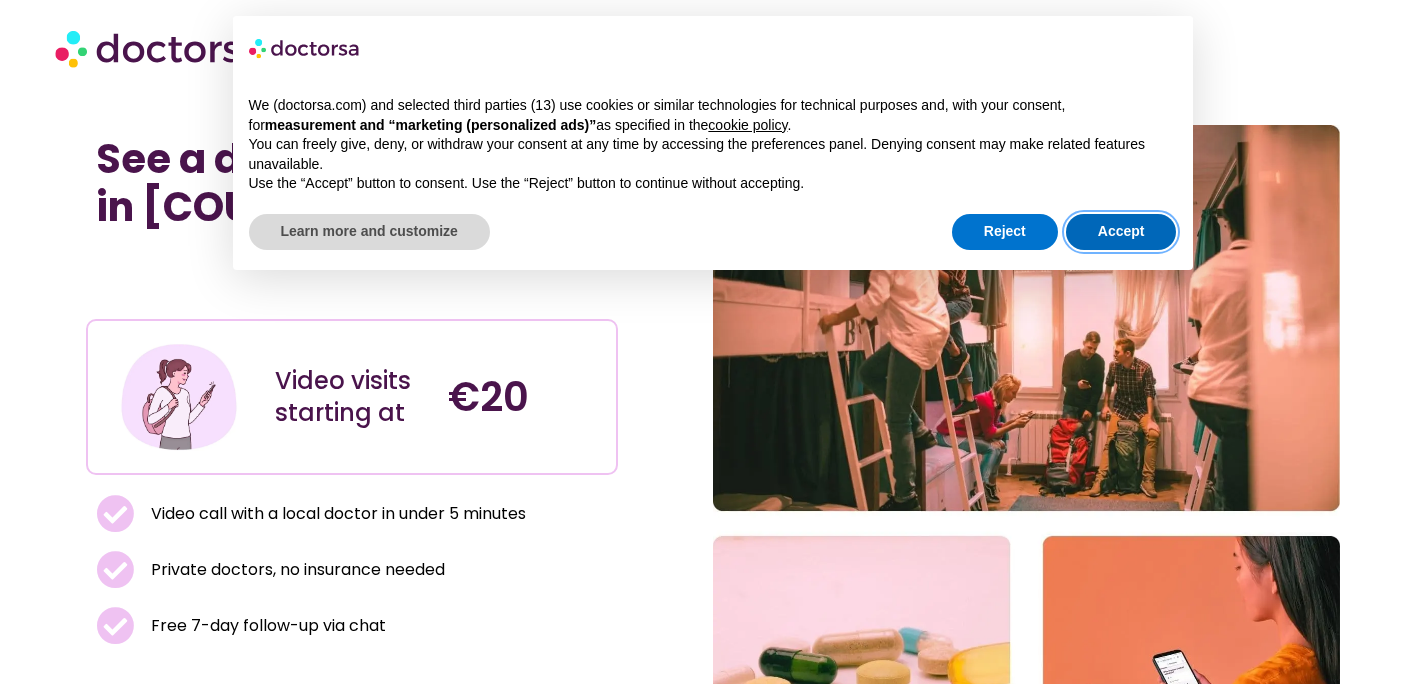 click on "Accept" at bounding box center [1121, 232] 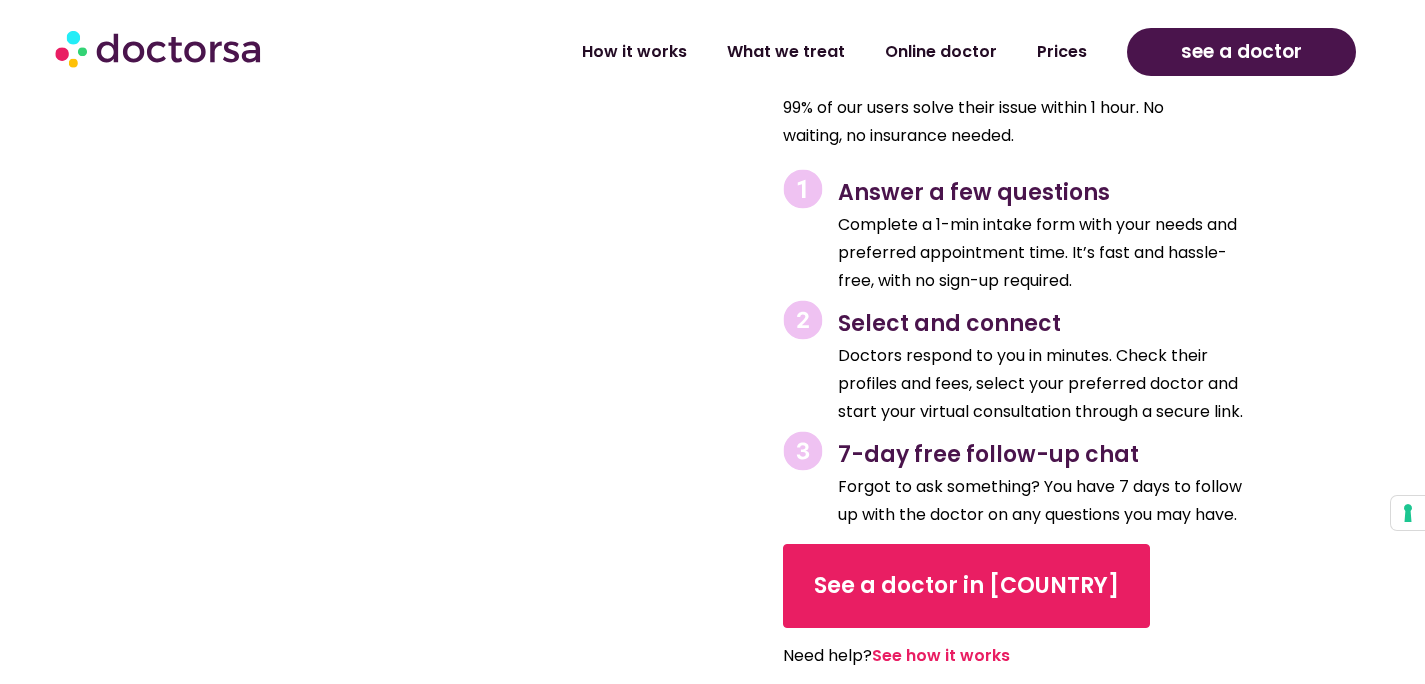 scroll, scrollTop: 1852, scrollLeft: 0, axis: vertical 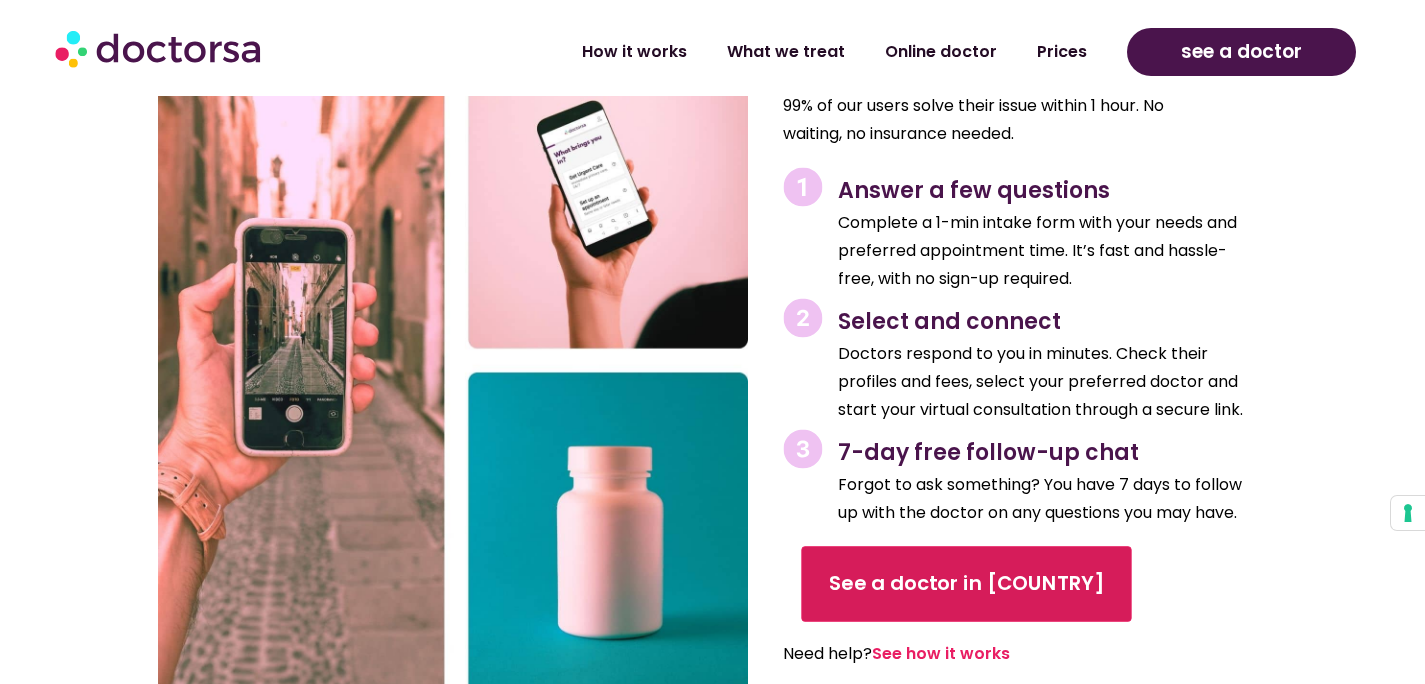 click on "See a doctor in [COUNTRY]" at bounding box center [966, 584] 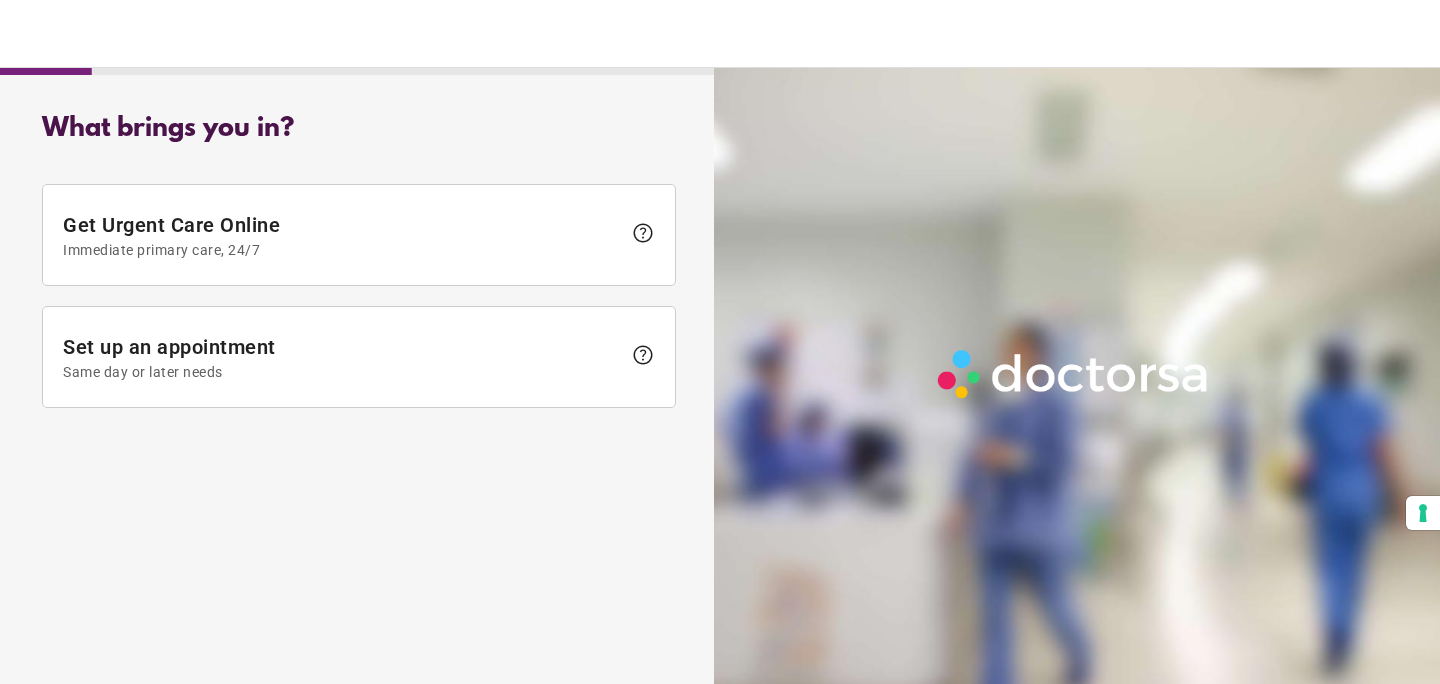 scroll, scrollTop: 0, scrollLeft: 0, axis: both 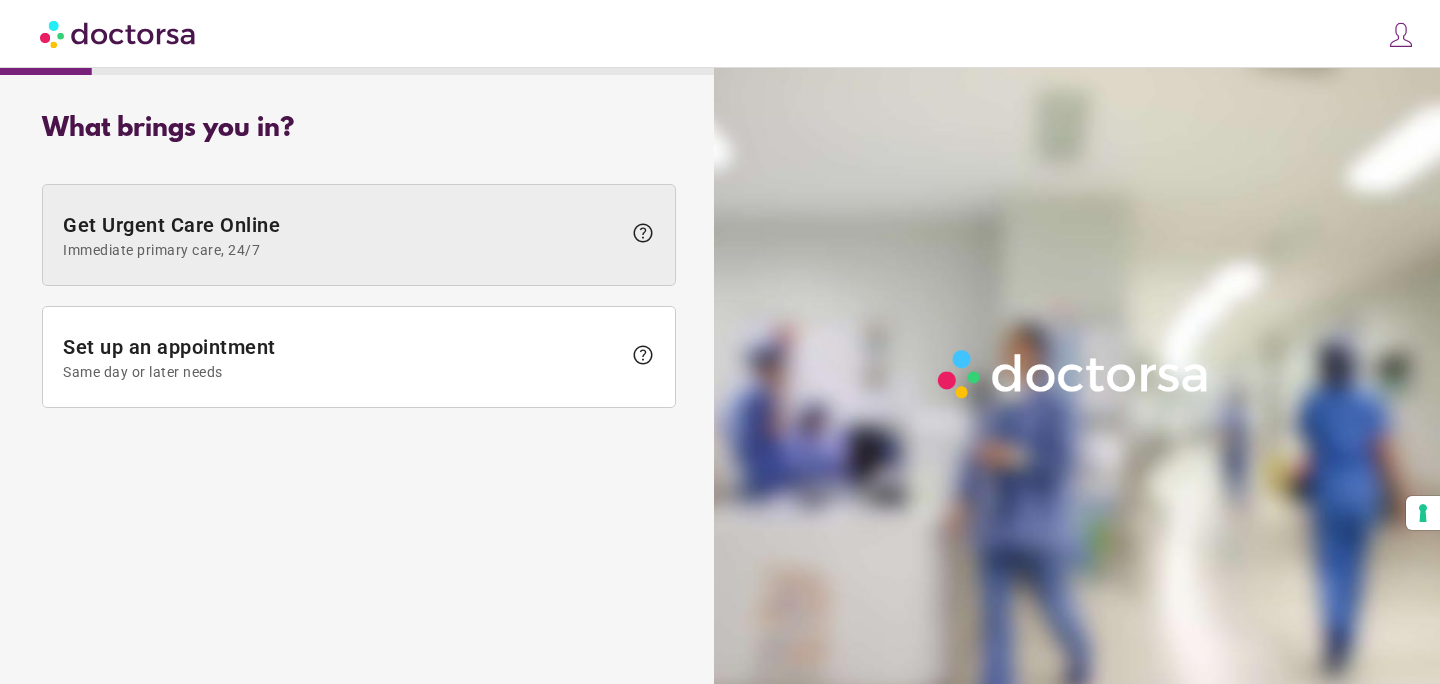 click at bounding box center (359, 235) 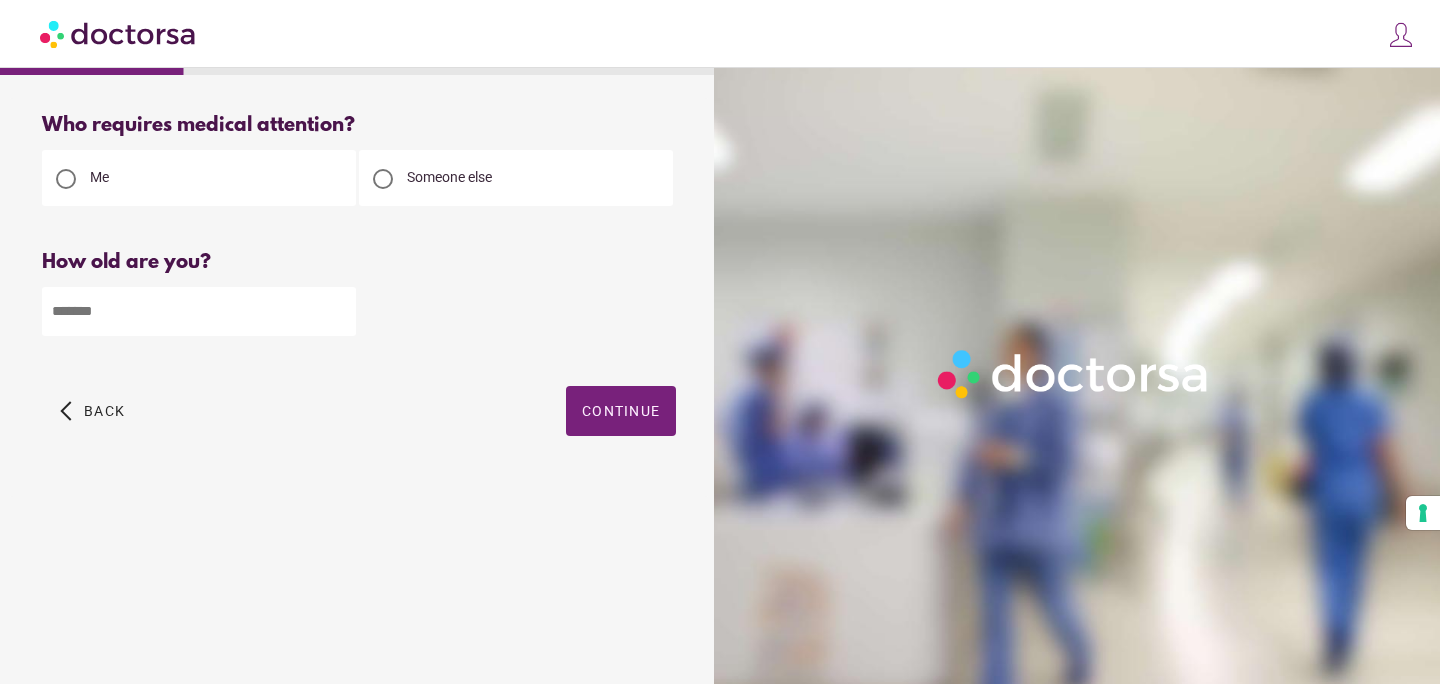 click at bounding box center (199, 311) 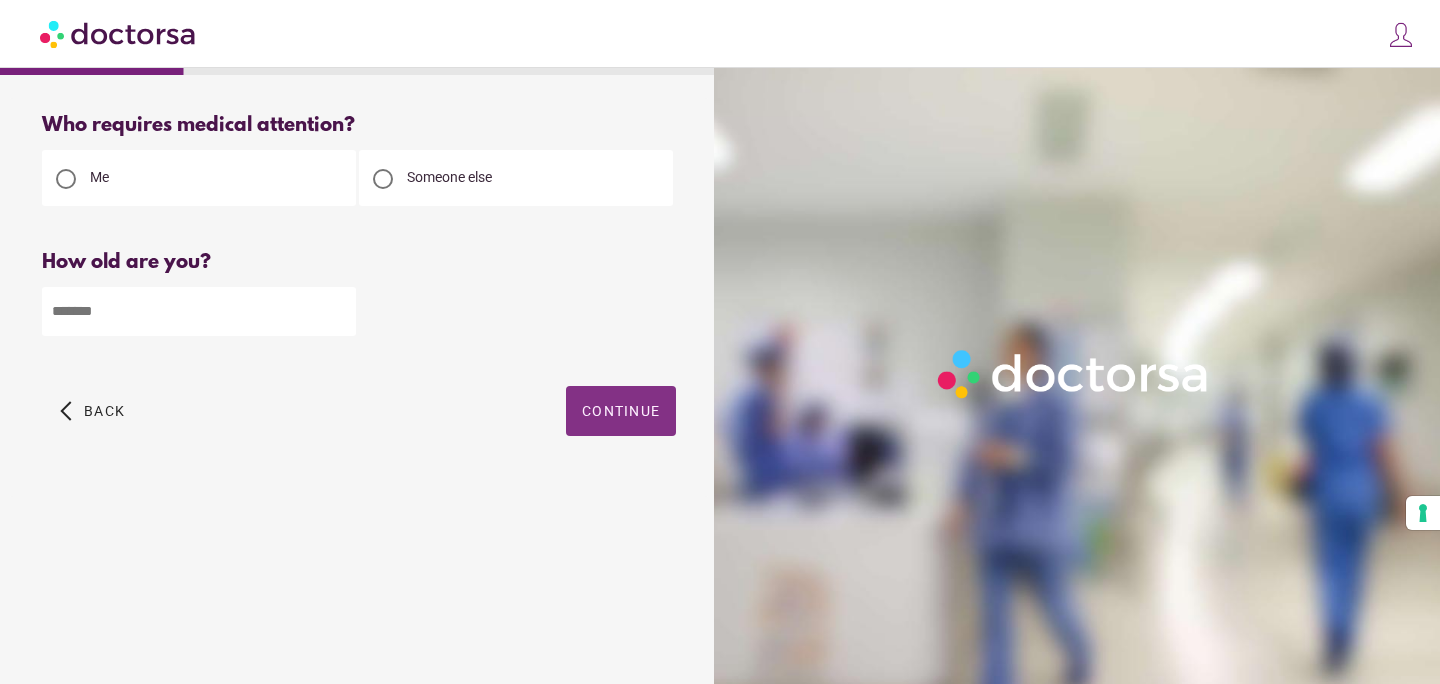 click at bounding box center [621, 411] 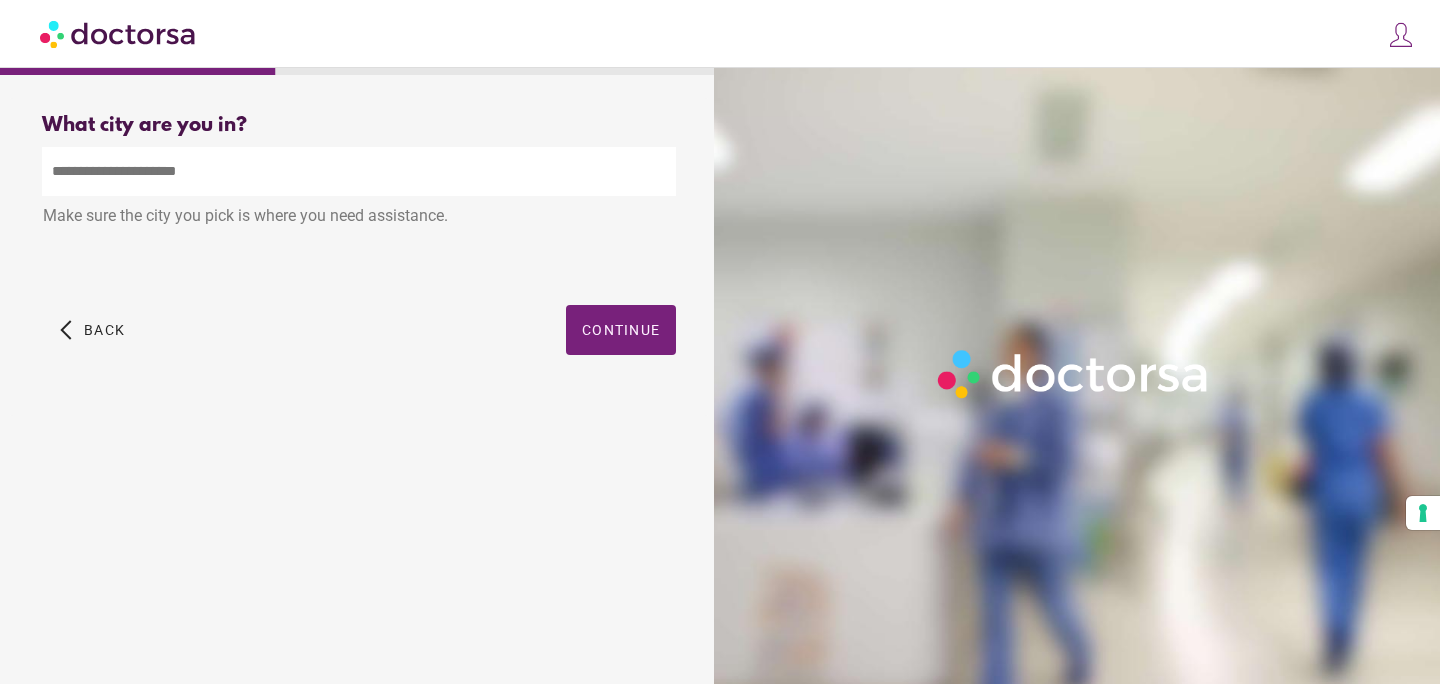 click at bounding box center (359, 171) 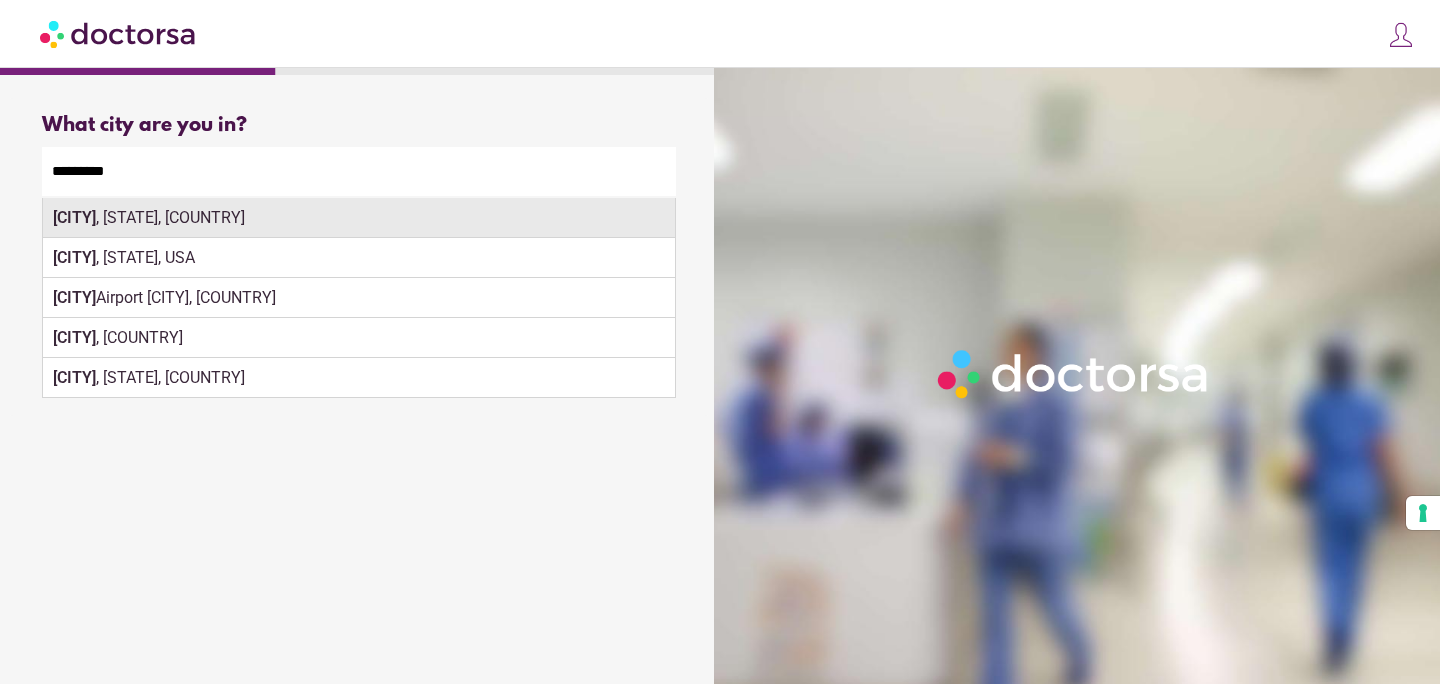 click on "[CITY], [COUNTRY]" at bounding box center [359, 218] 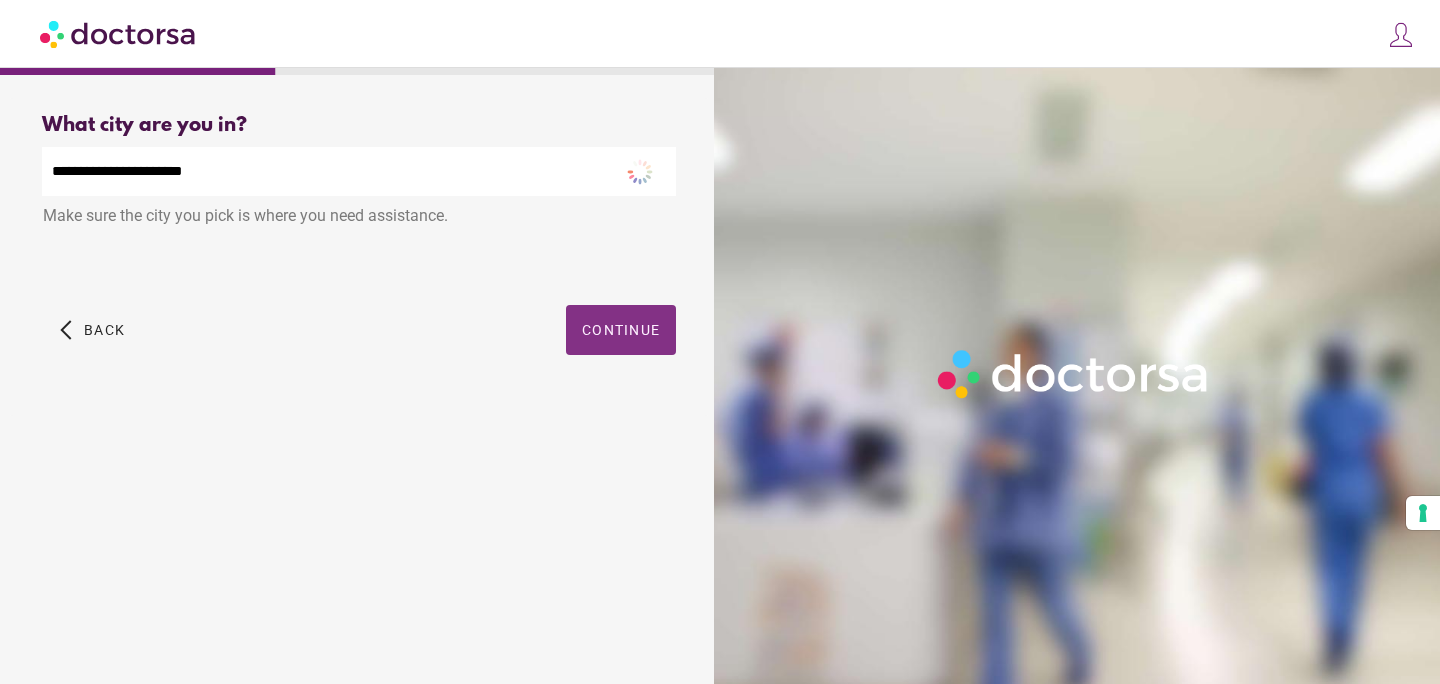click on "Continue" at bounding box center [621, 330] 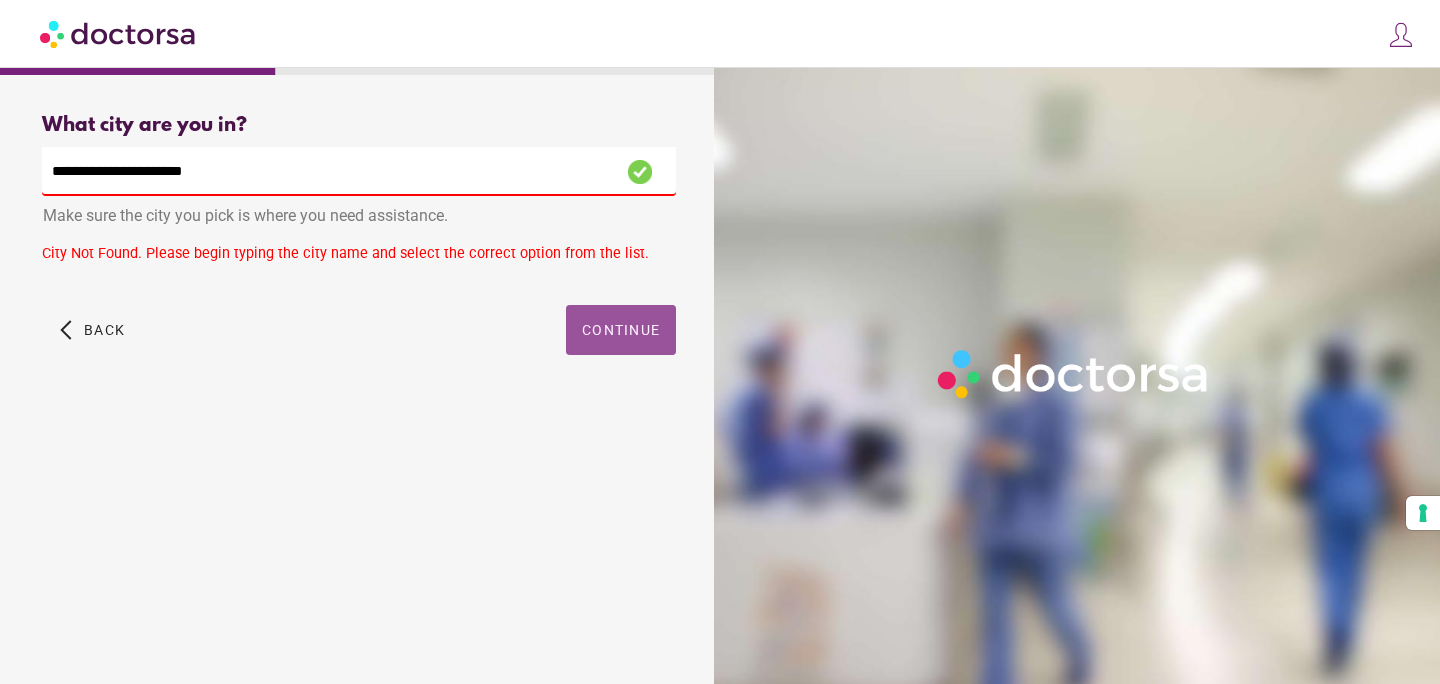 click on "Continue" at bounding box center (621, 330) 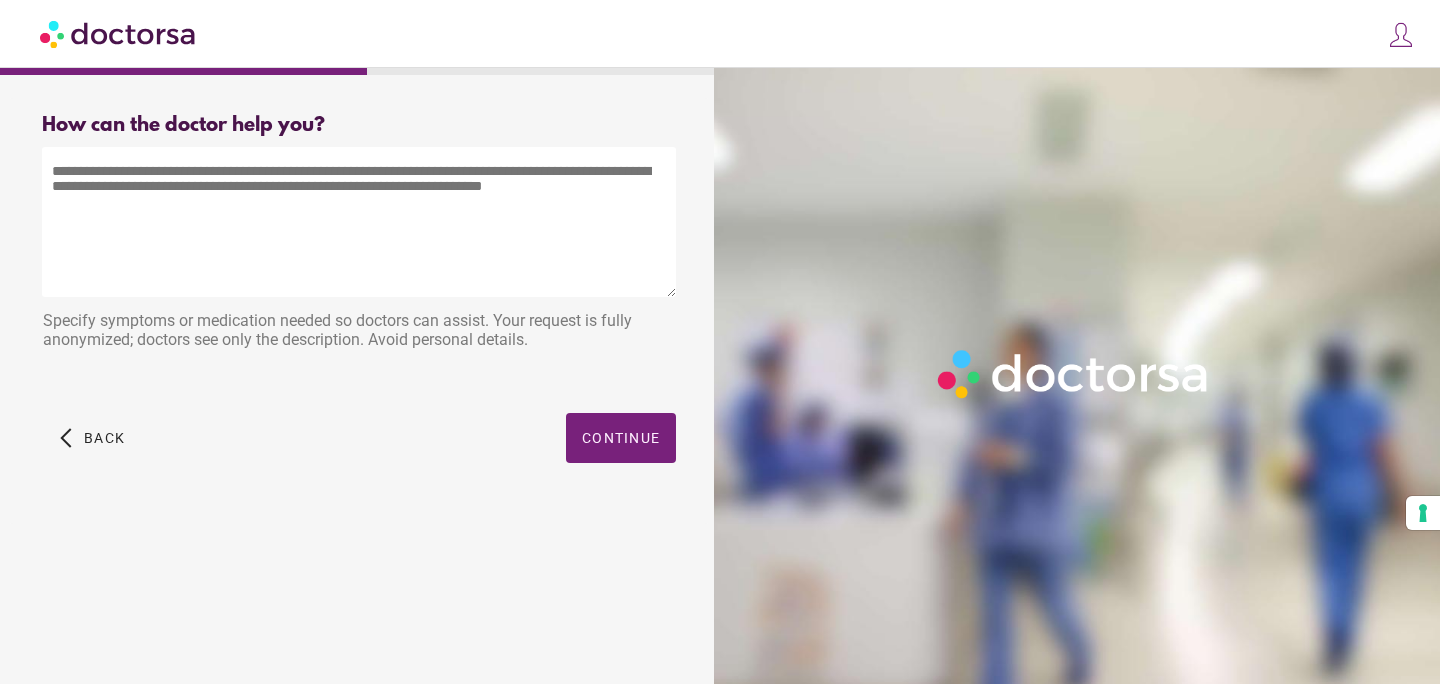 click at bounding box center [359, 222] 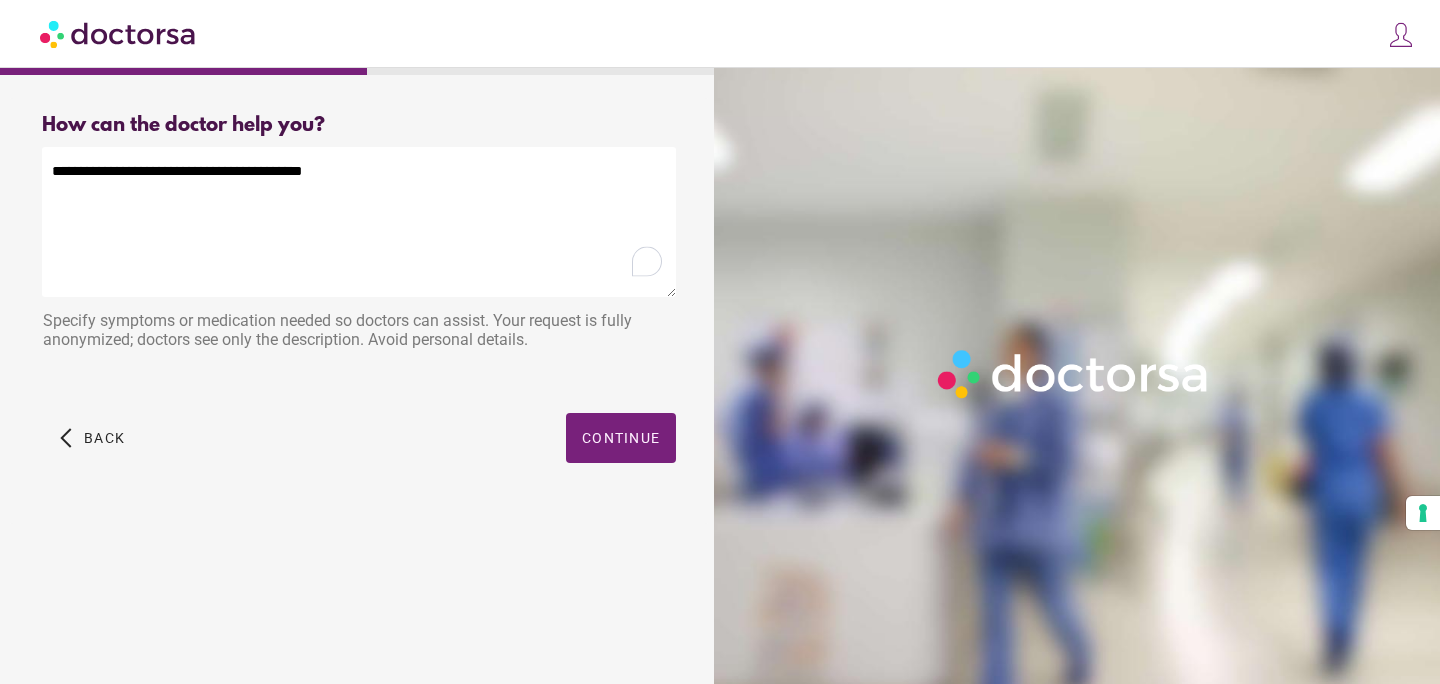 drag, startPoint x: 171, startPoint y: 177, endPoint x: 30, endPoint y: 162, distance: 141.79562 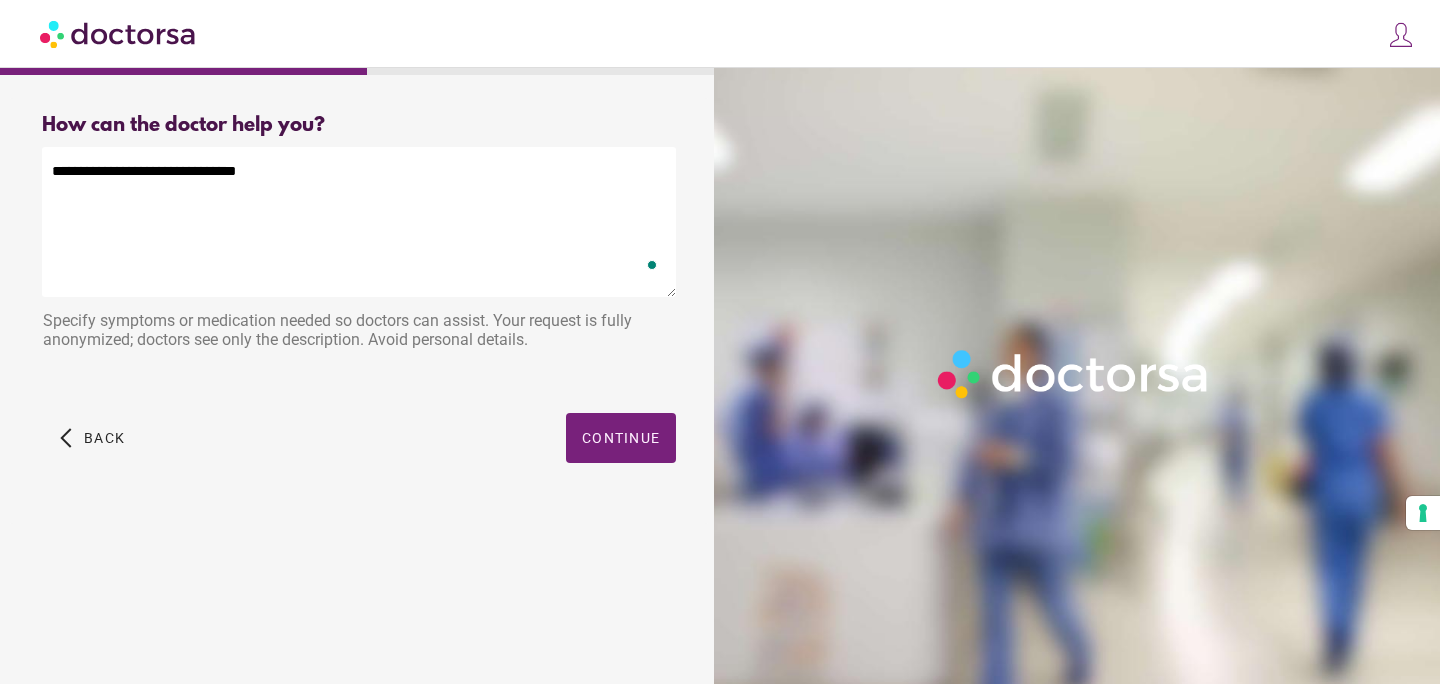 click on "**********" at bounding box center [359, 222] 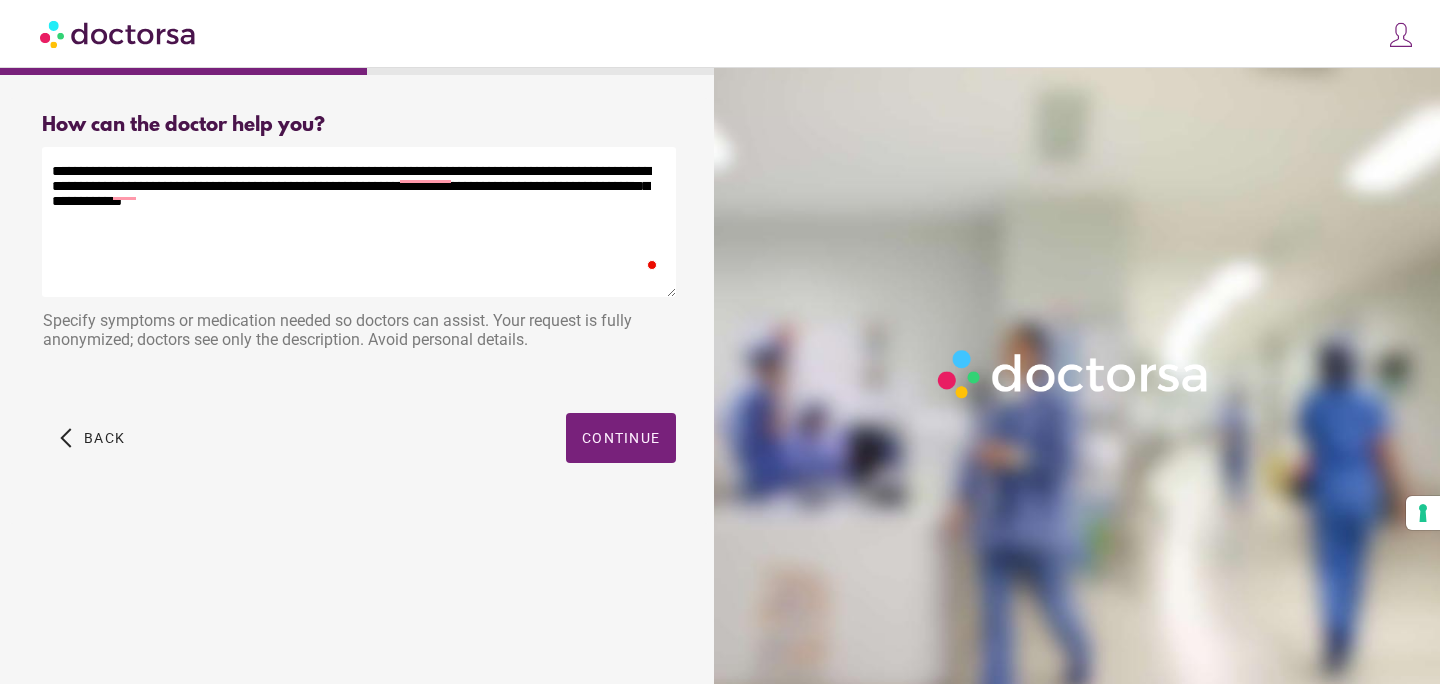 click on "**********" at bounding box center (359, 222) 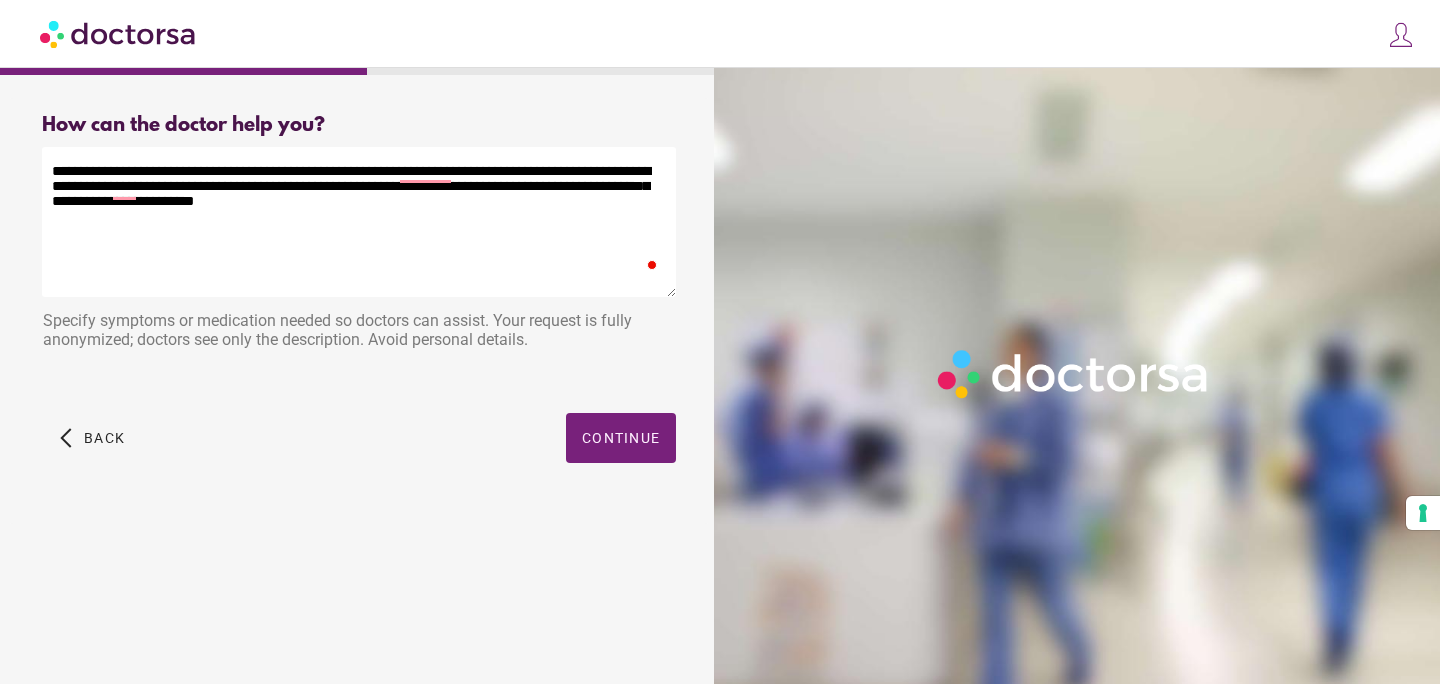 click on "**********" at bounding box center (359, 222) 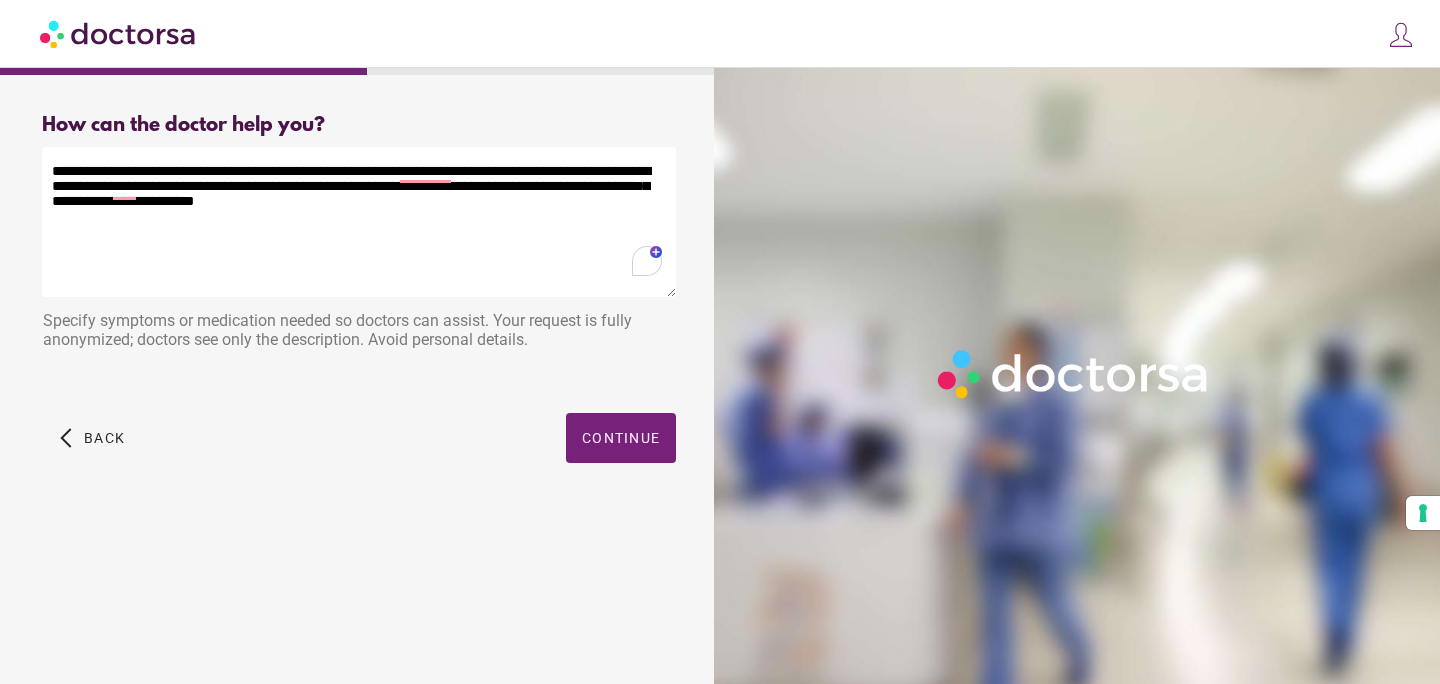 click on "**********" at bounding box center (359, 222) 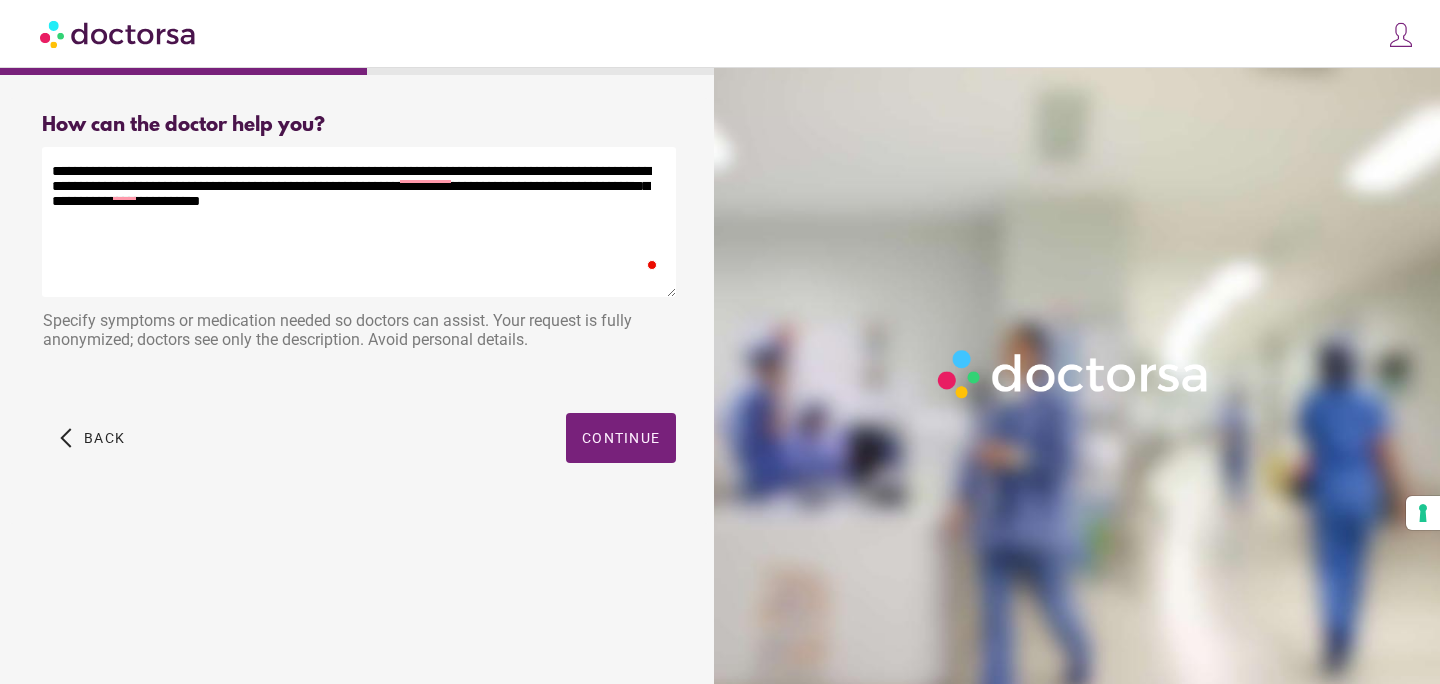 click on "**********" at bounding box center (359, 222) 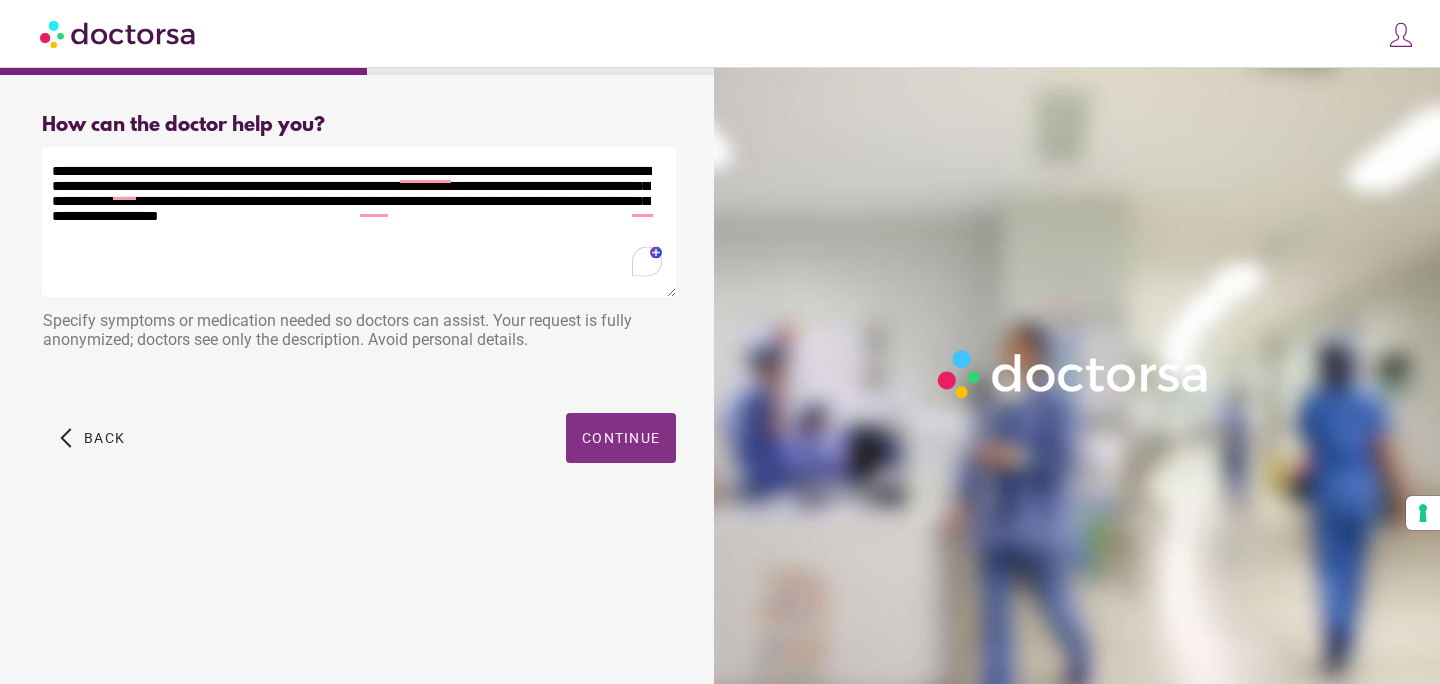 type on "**********" 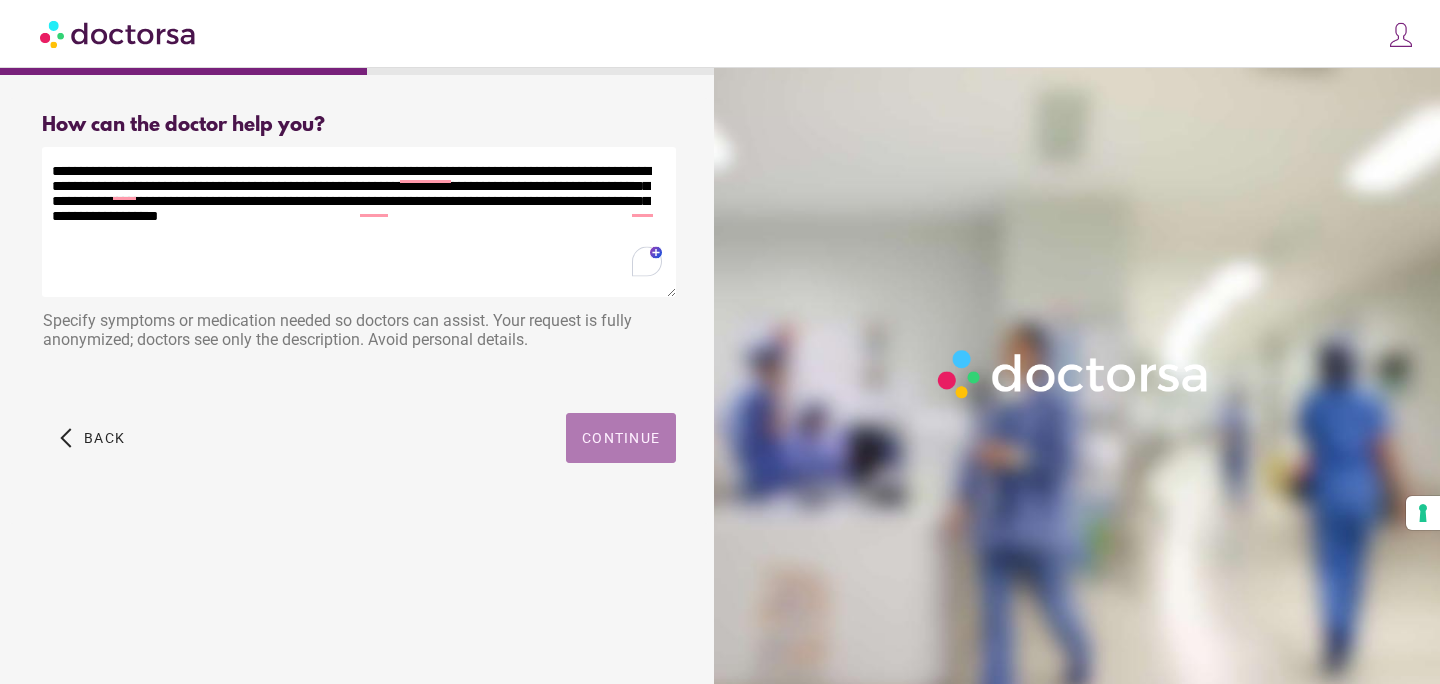 click at bounding box center [621, 438] 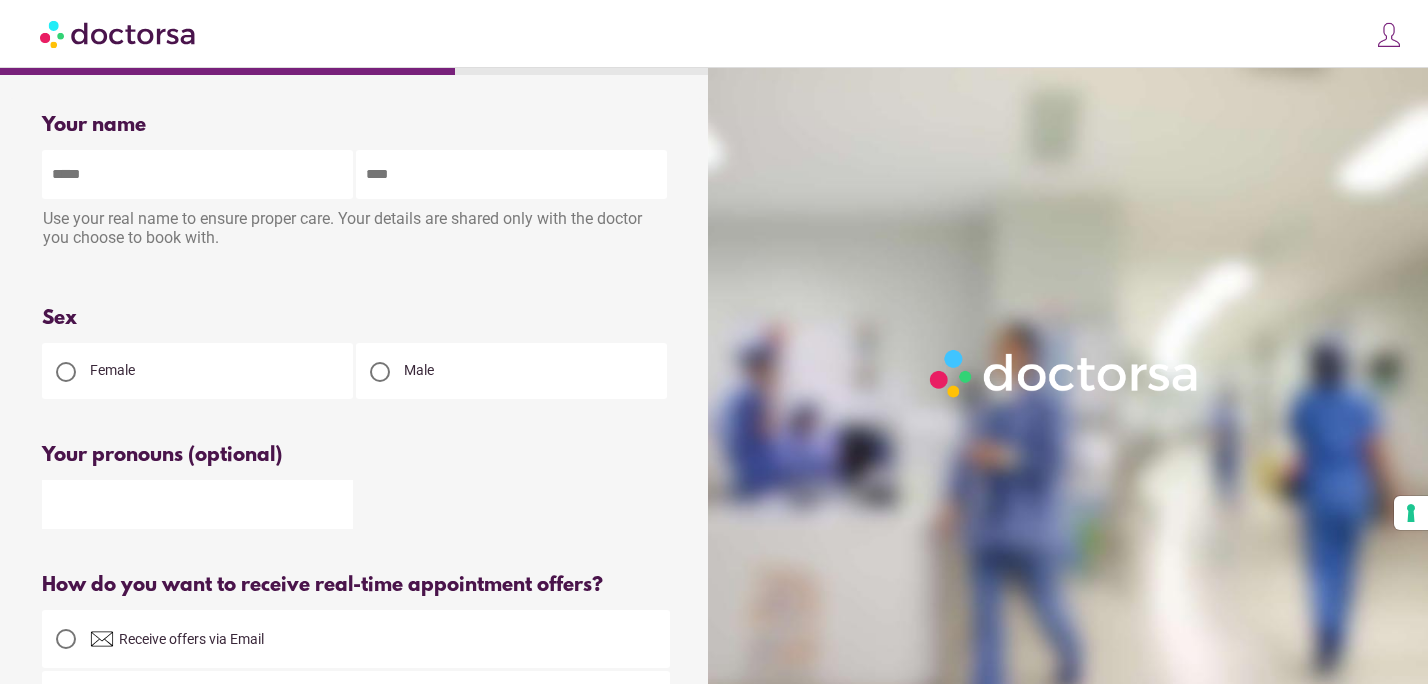 click at bounding box center [197, 174] 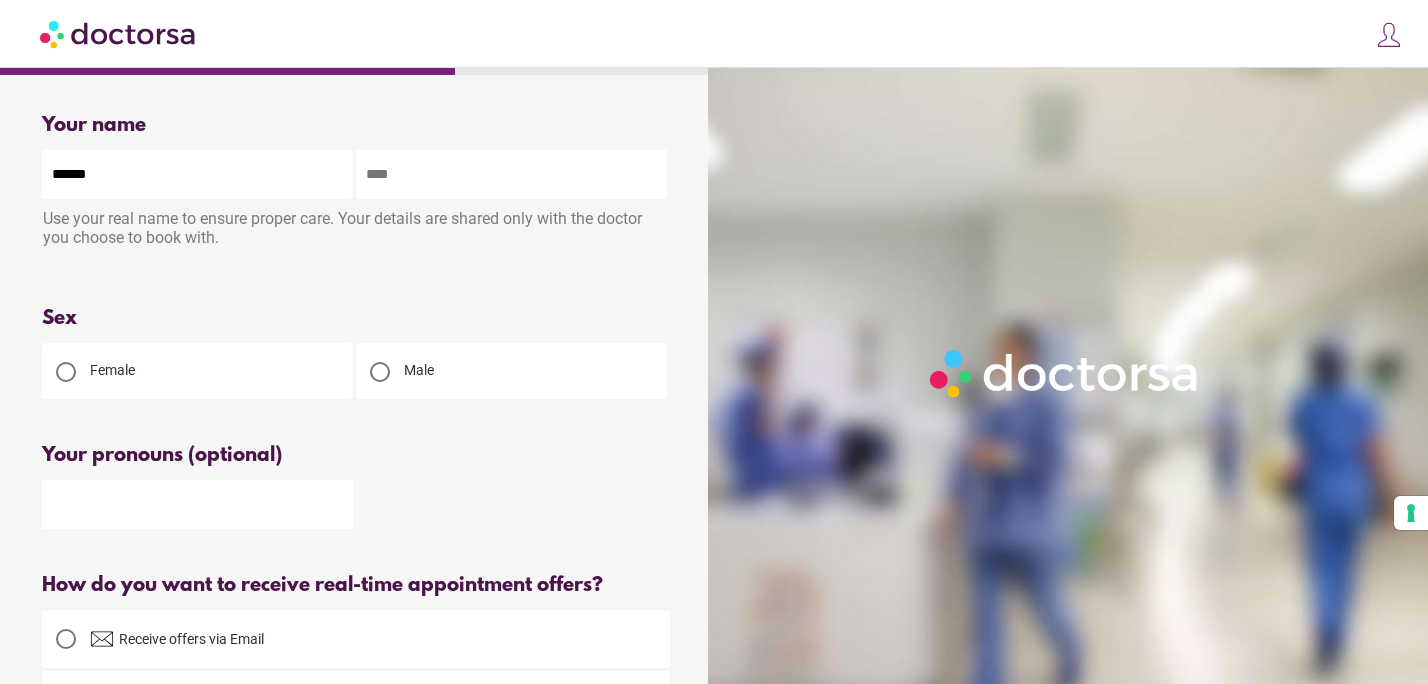 type on "******" 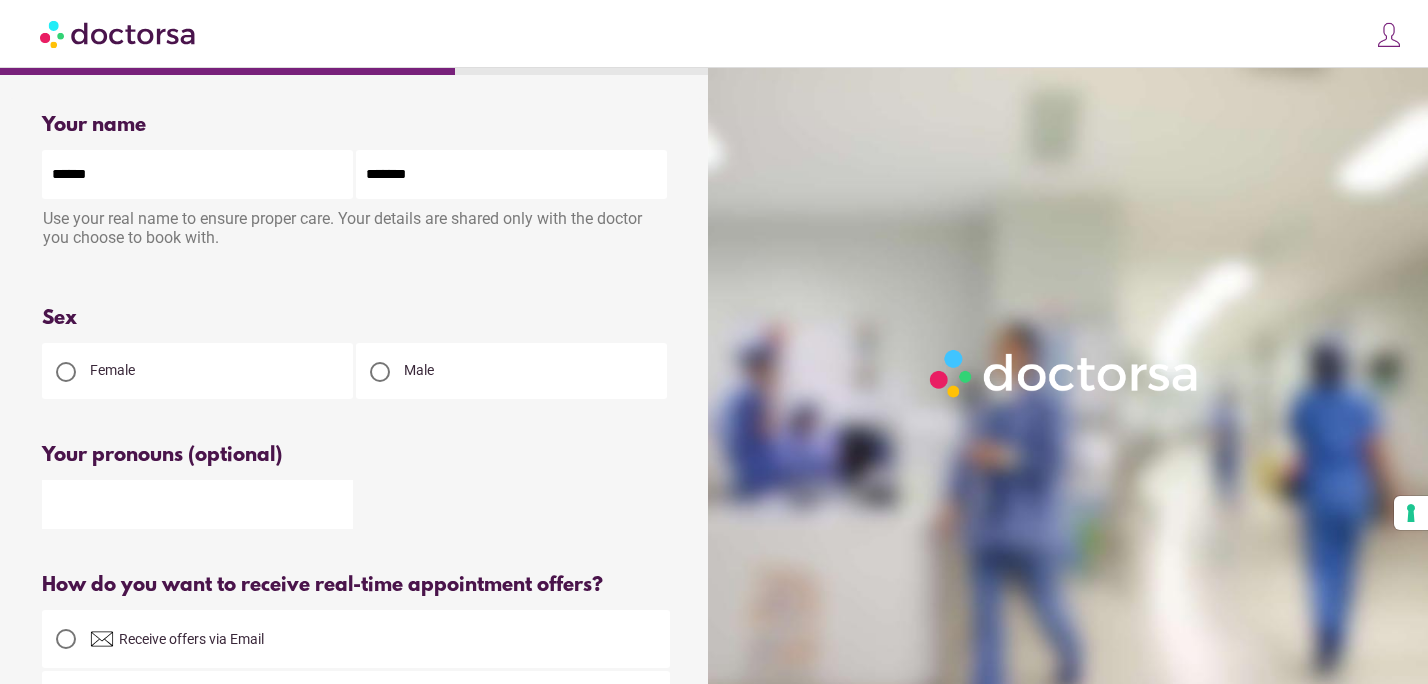 type on "*******" 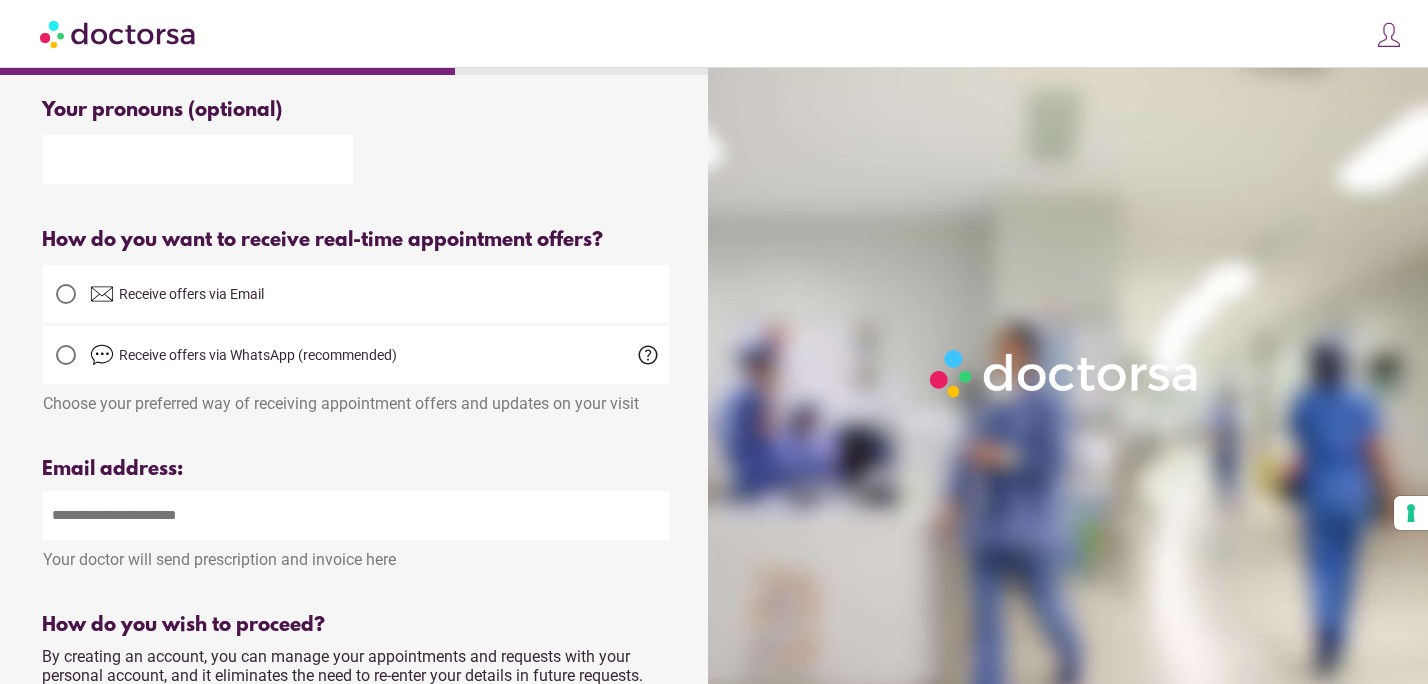 scroll, scrollTop: 414, scrollLeft: 0, axis: vertical 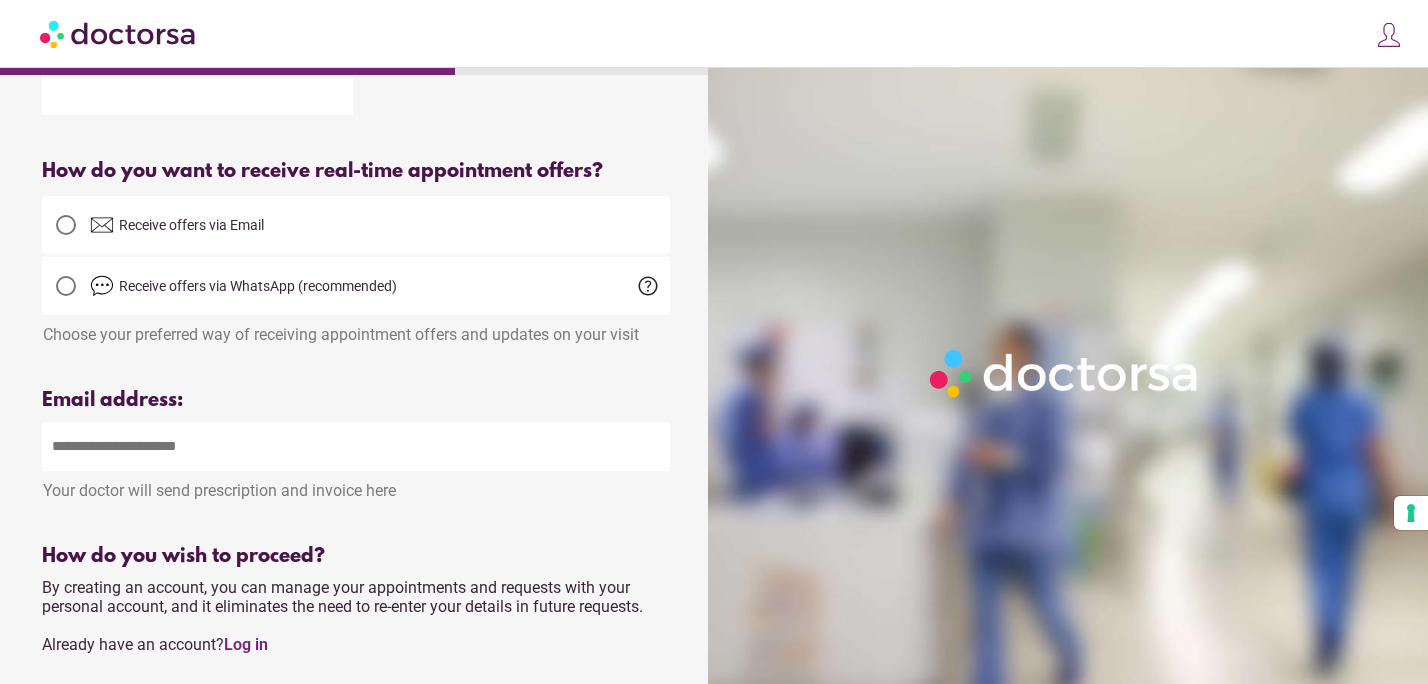 click at bounding box center (356, 446) 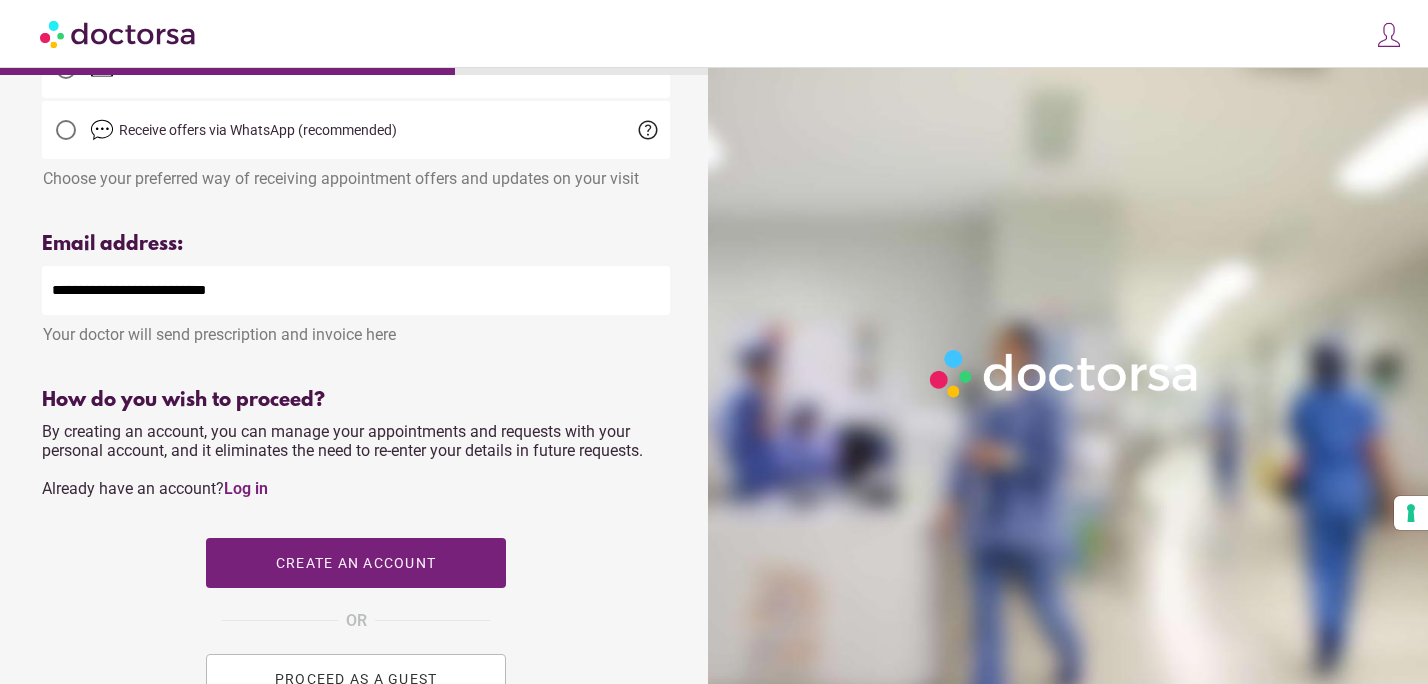 type on "**********" 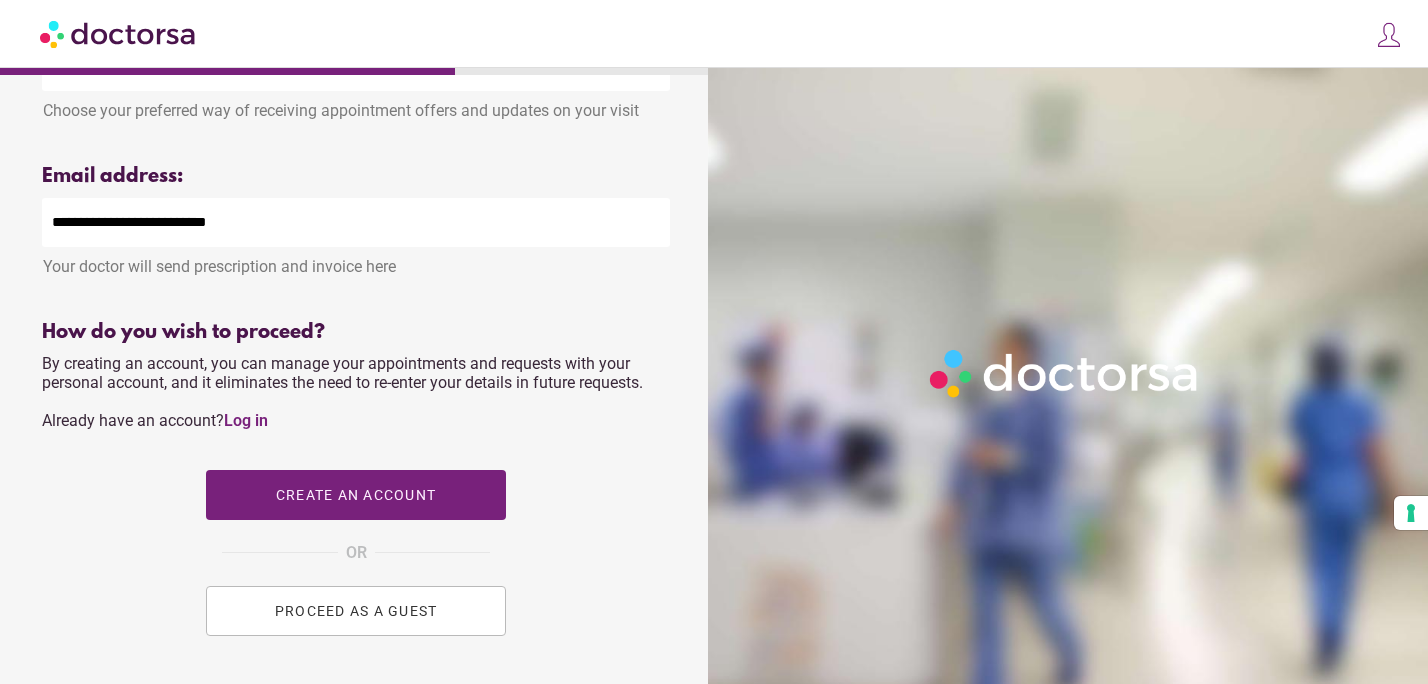 scroll, scrollTop: 657, scrollLeft: 0, axis: vertical 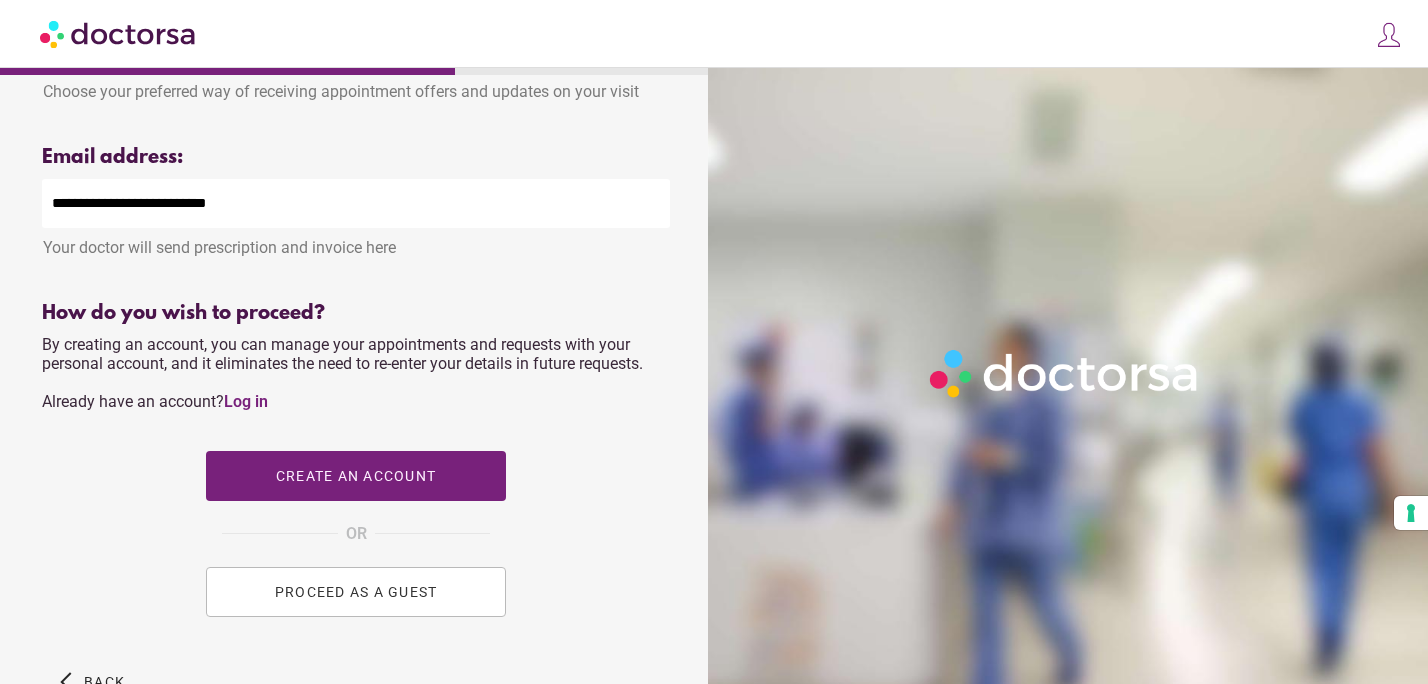 click on "PROCEED AS A GUEST" at bounding box center (356, 592) 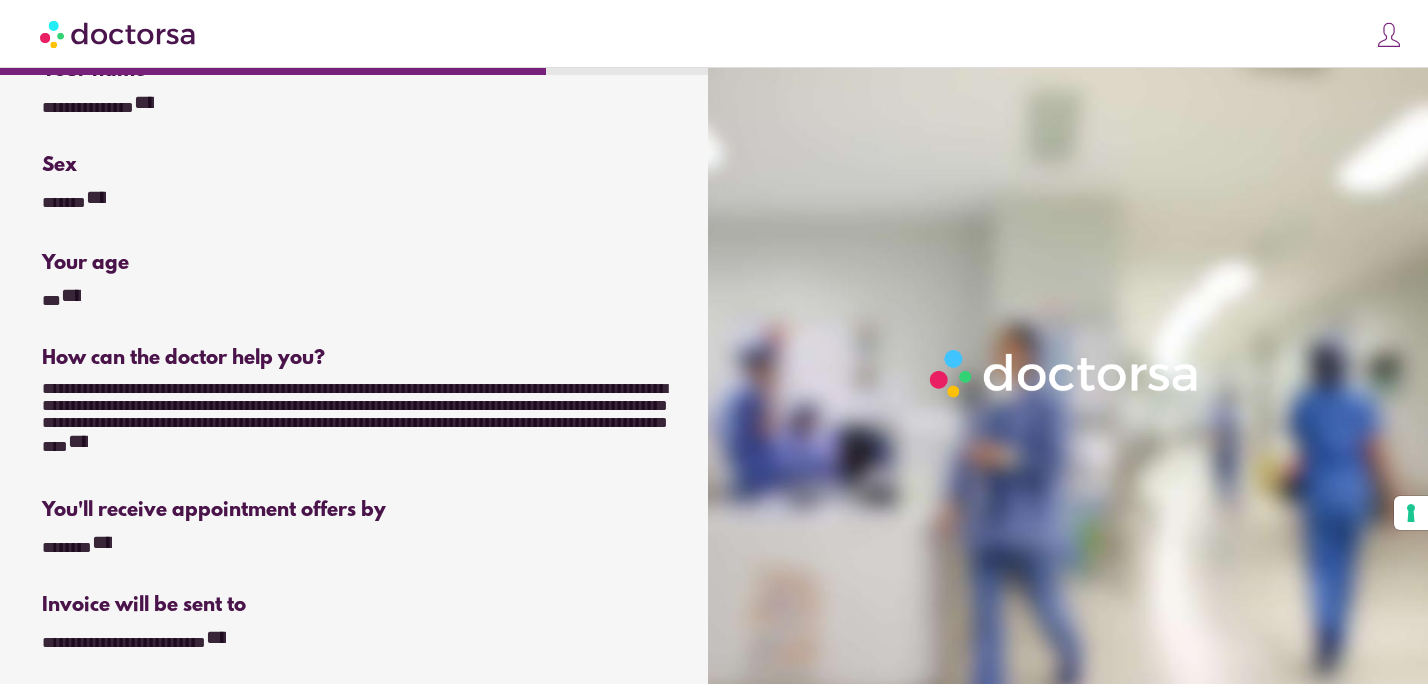 scroll, scrollTop: 119, scrollLeft: 0, axis: vertical 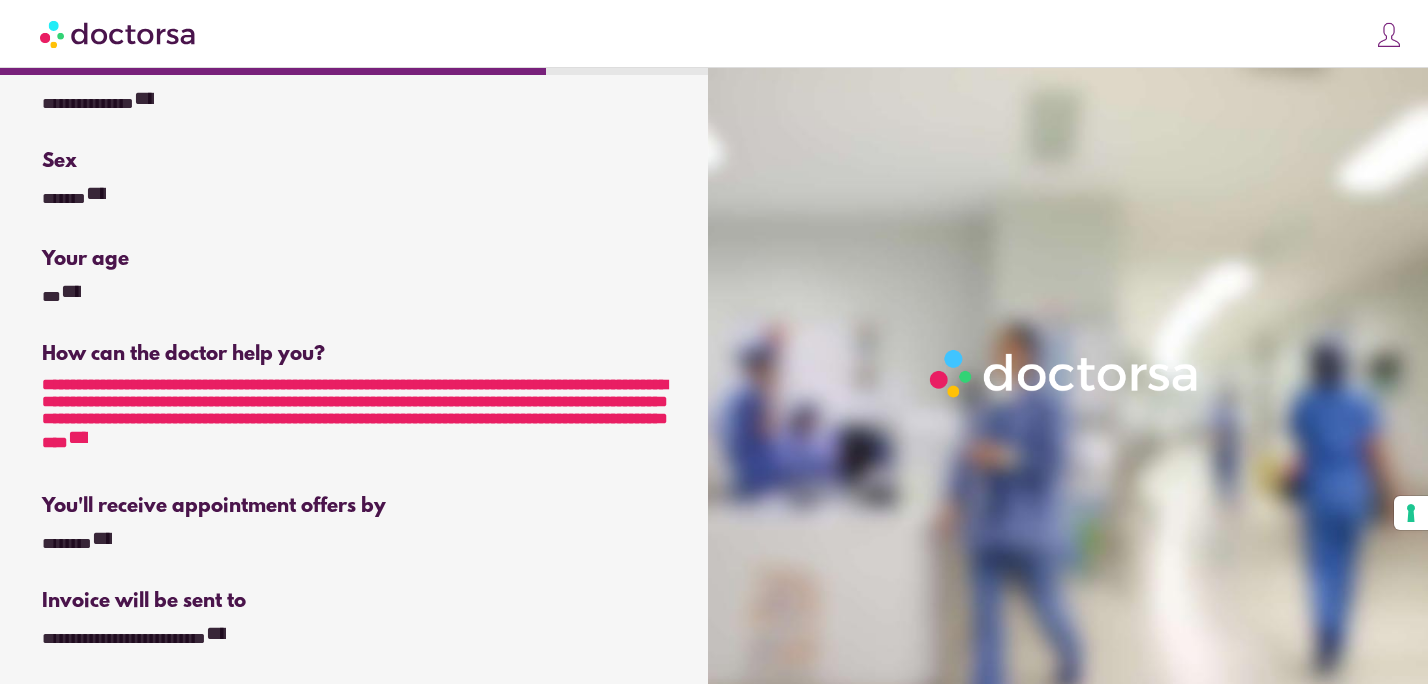 click on "**********" at bounding box center [78, 437] 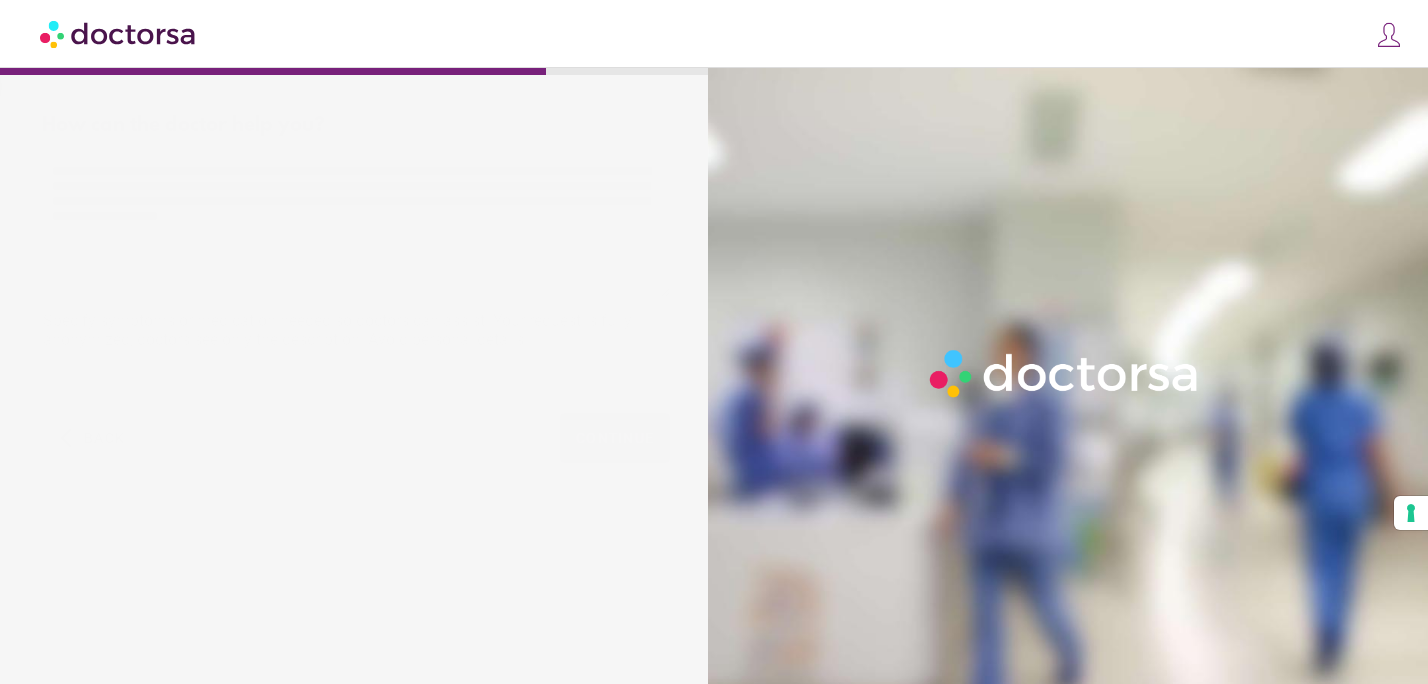 scroll, scrollTop: 0, scrollLeft: 0, axis: both 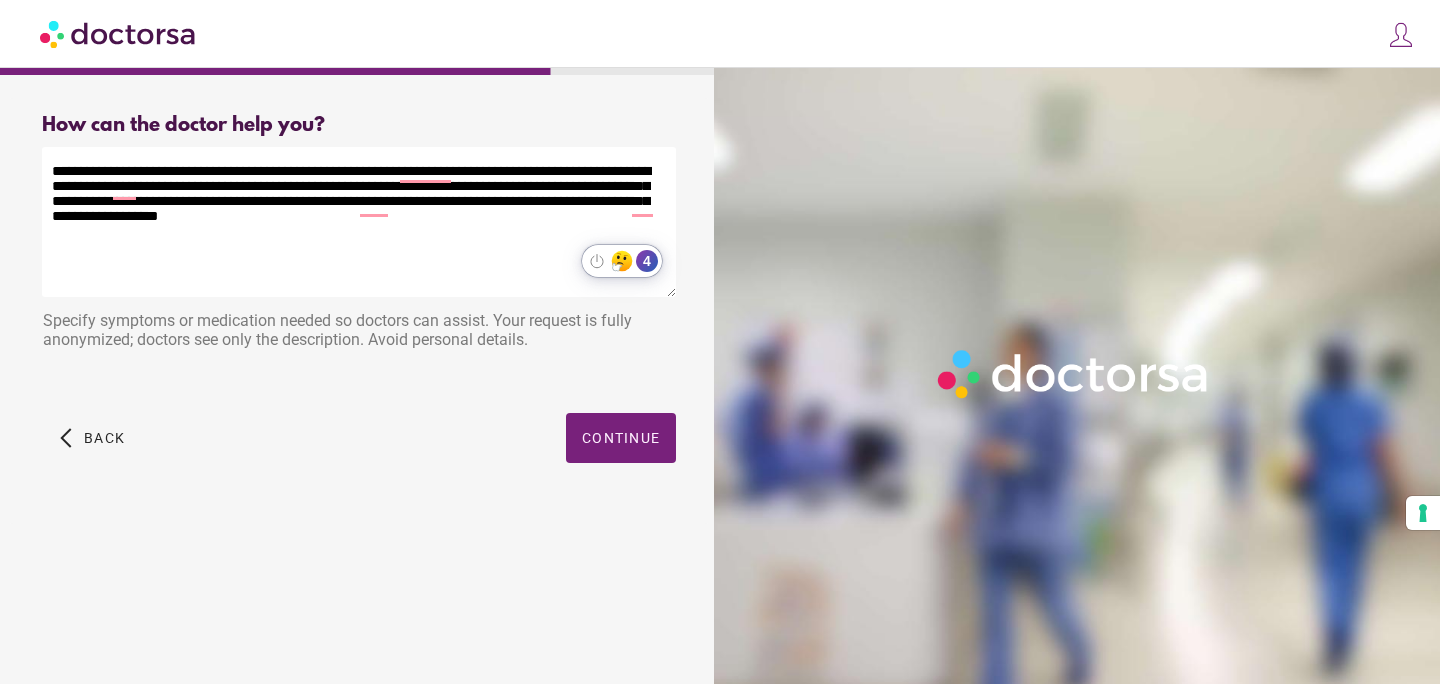 click on "**********" at bounding box center (359, 222) 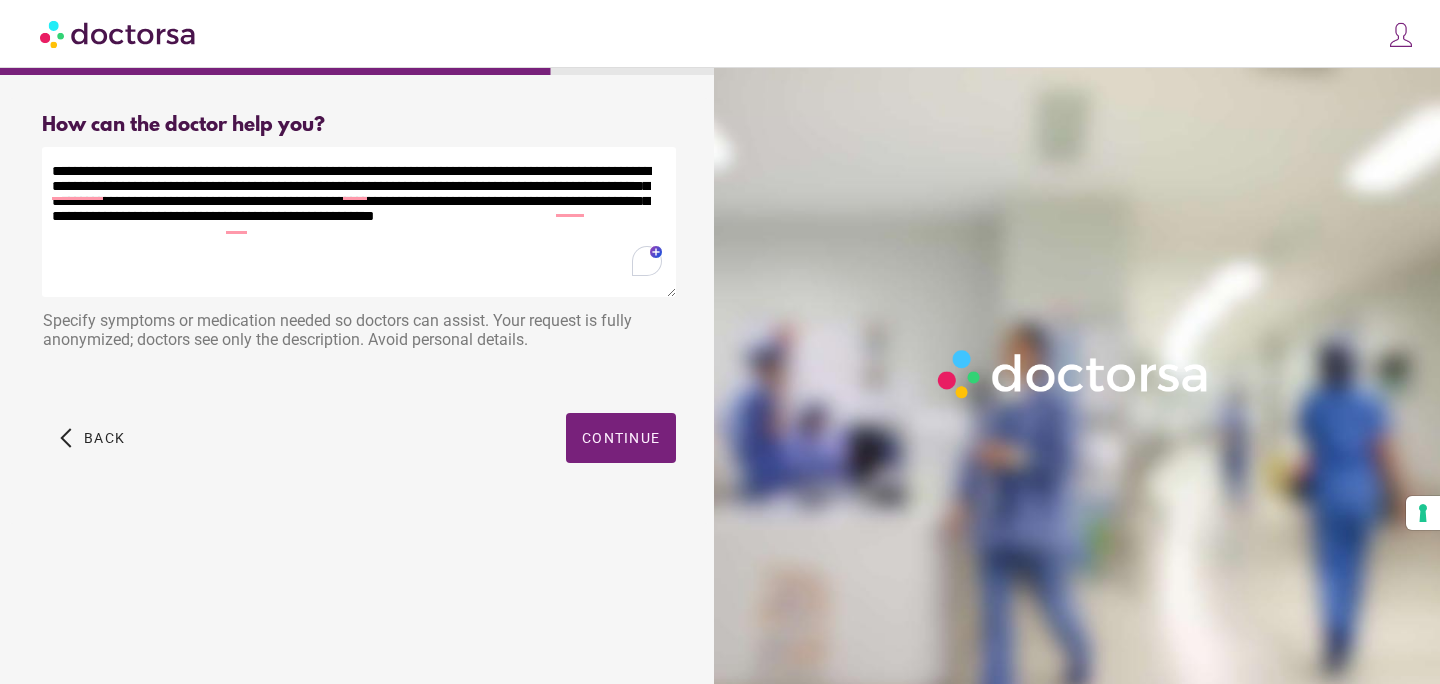 click on "**********" at bounding box center (359, 222) 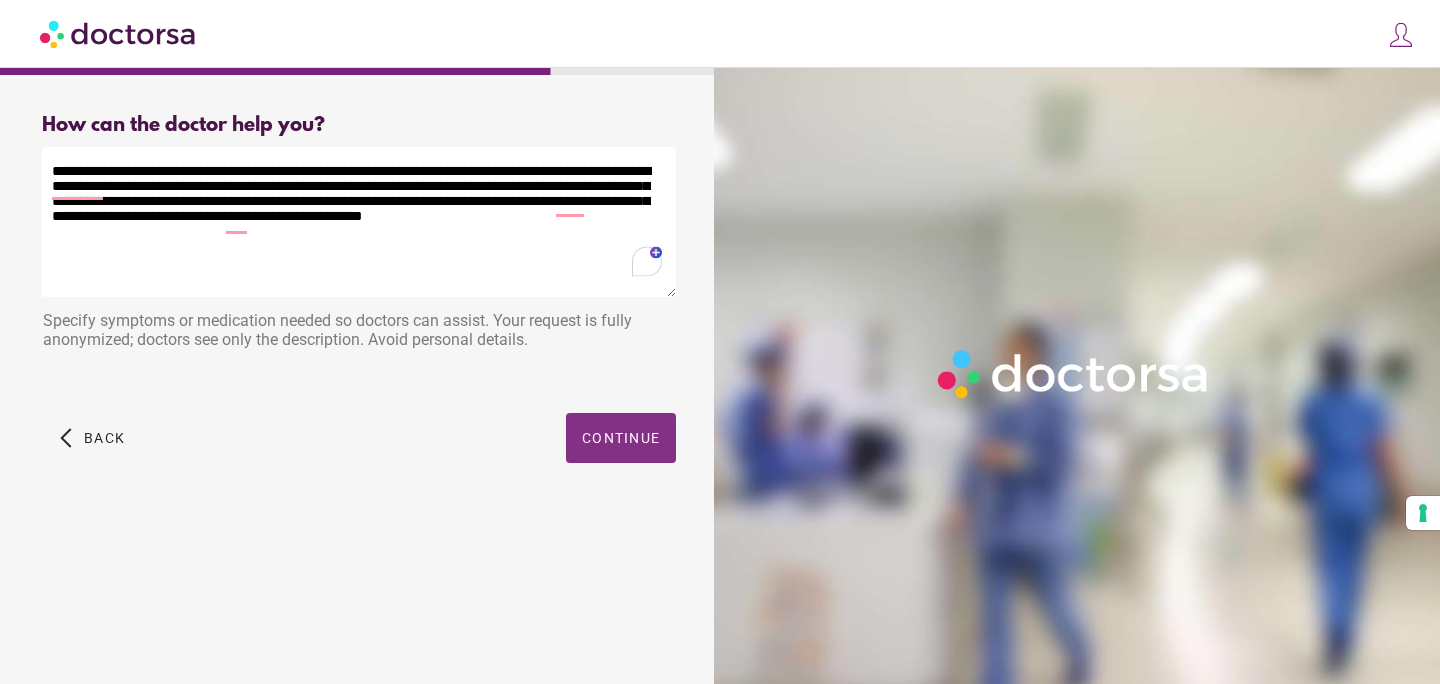 type on "**********" 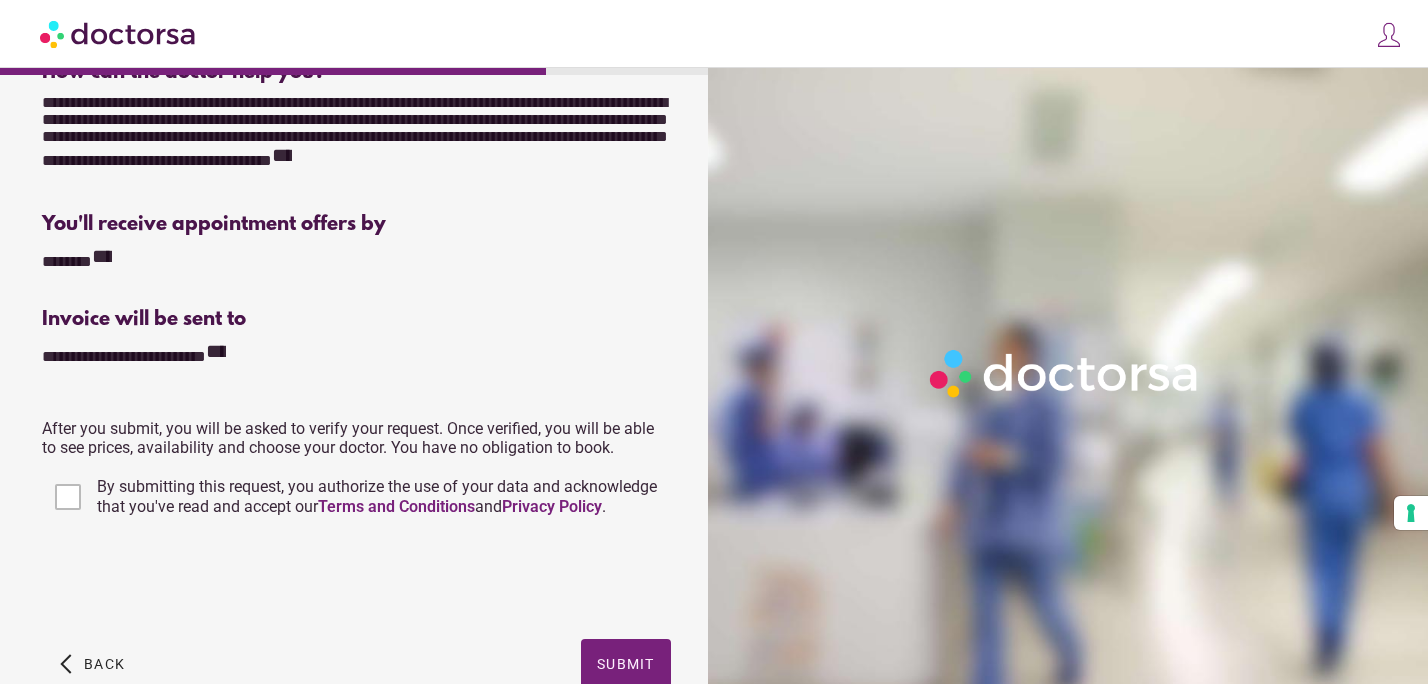 scroll, scrollTop: 407, scrollLeft: 0, axis: vertical 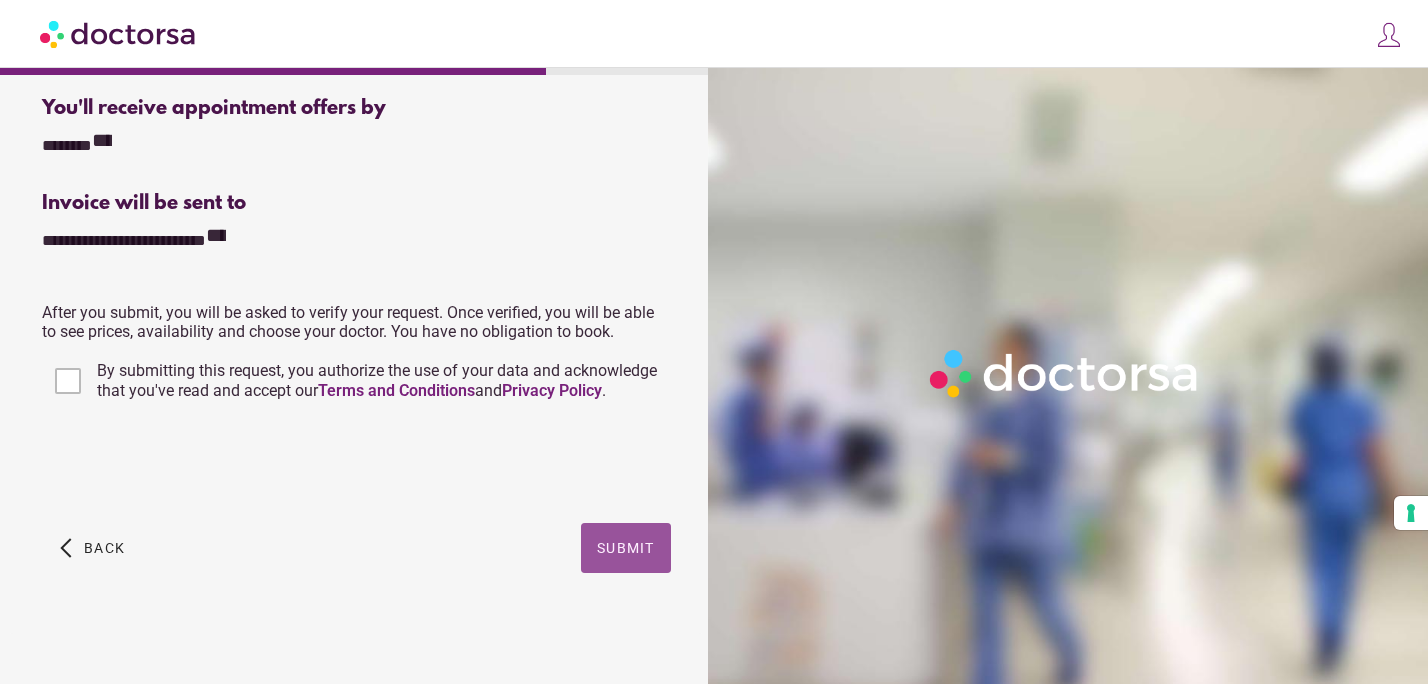 click at bounding box center [626, 548] 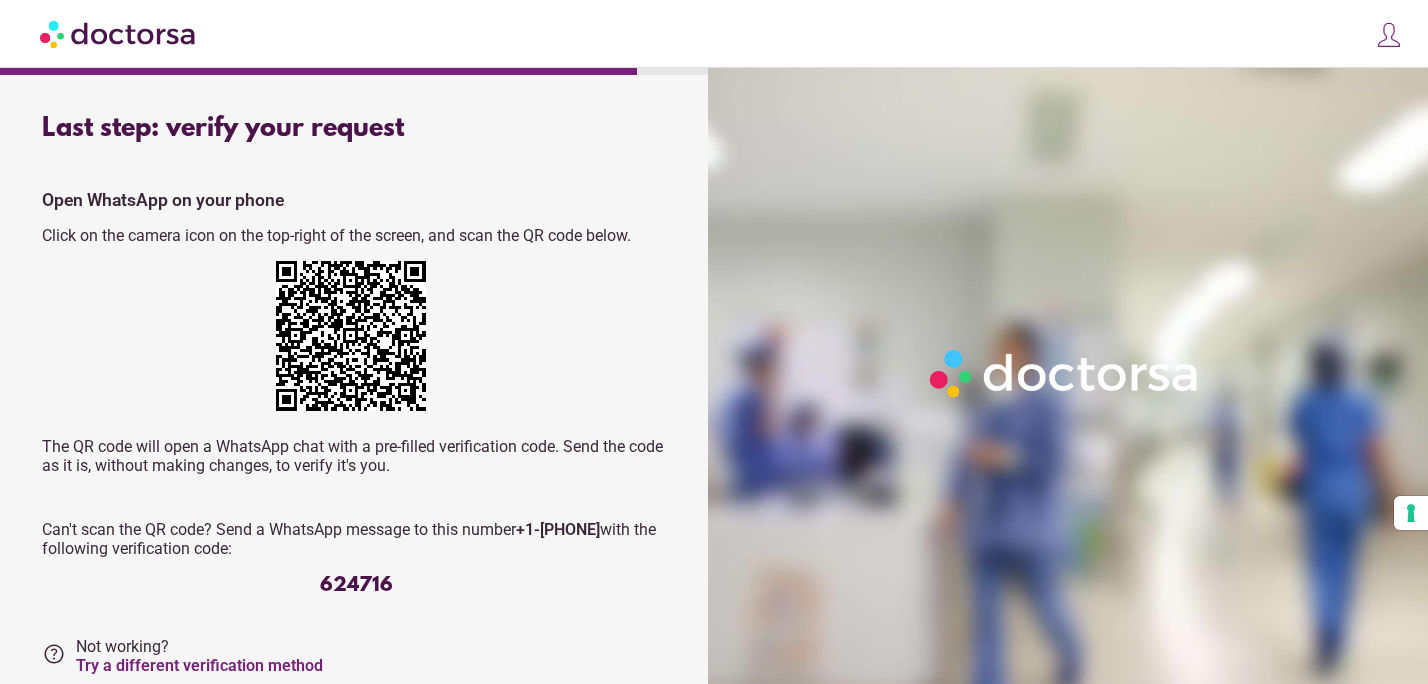 scroll, scrollTop: 0, scrollLeft: 0, axis: both 